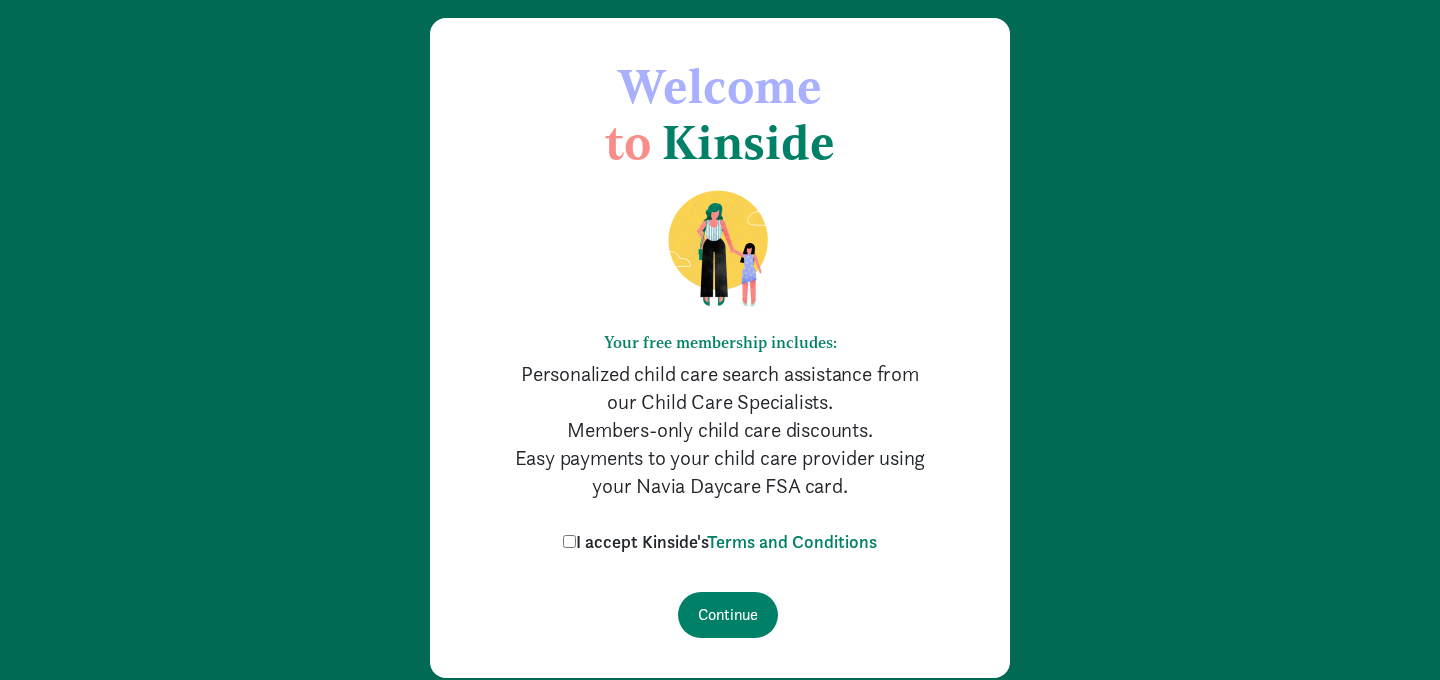 scroll, scrollTop: 164, scrollLeft: 0, axis: vertical 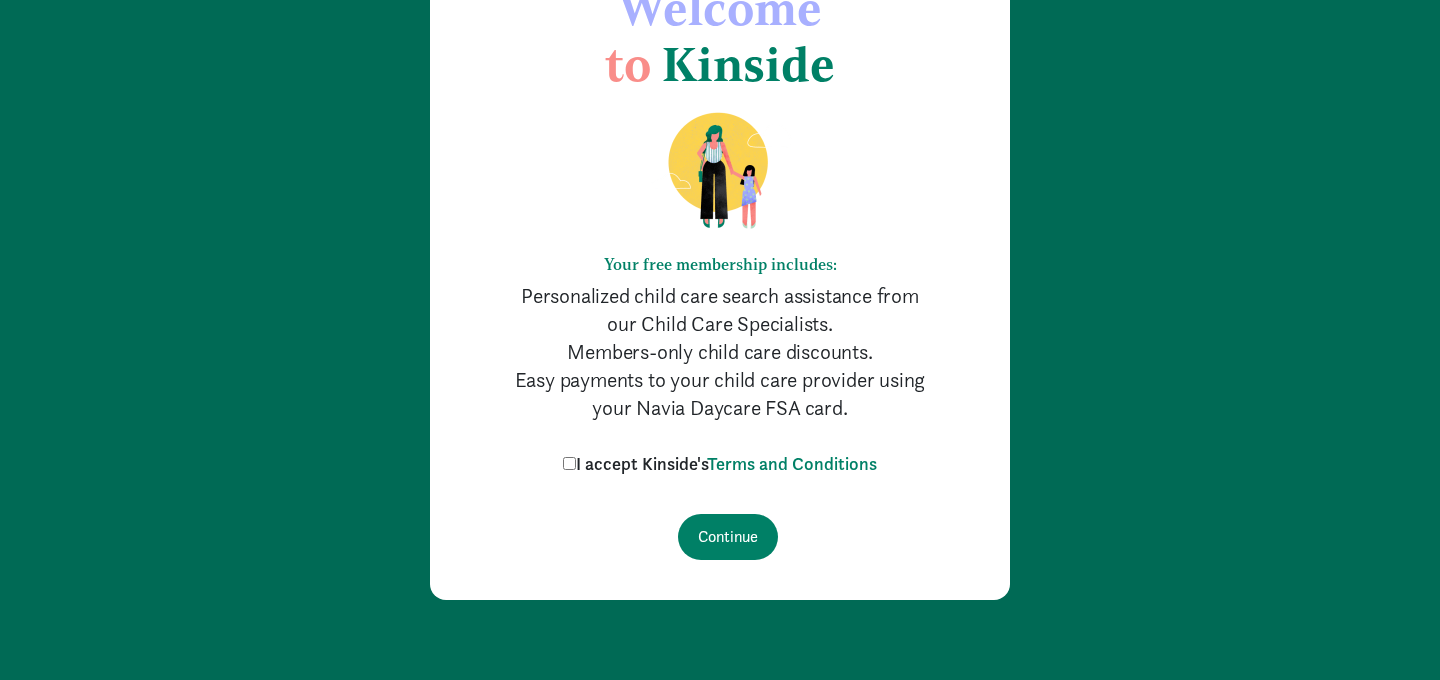 click on "I accept Kinside's  Terms and Conditions" at bounding box center [569, 463] 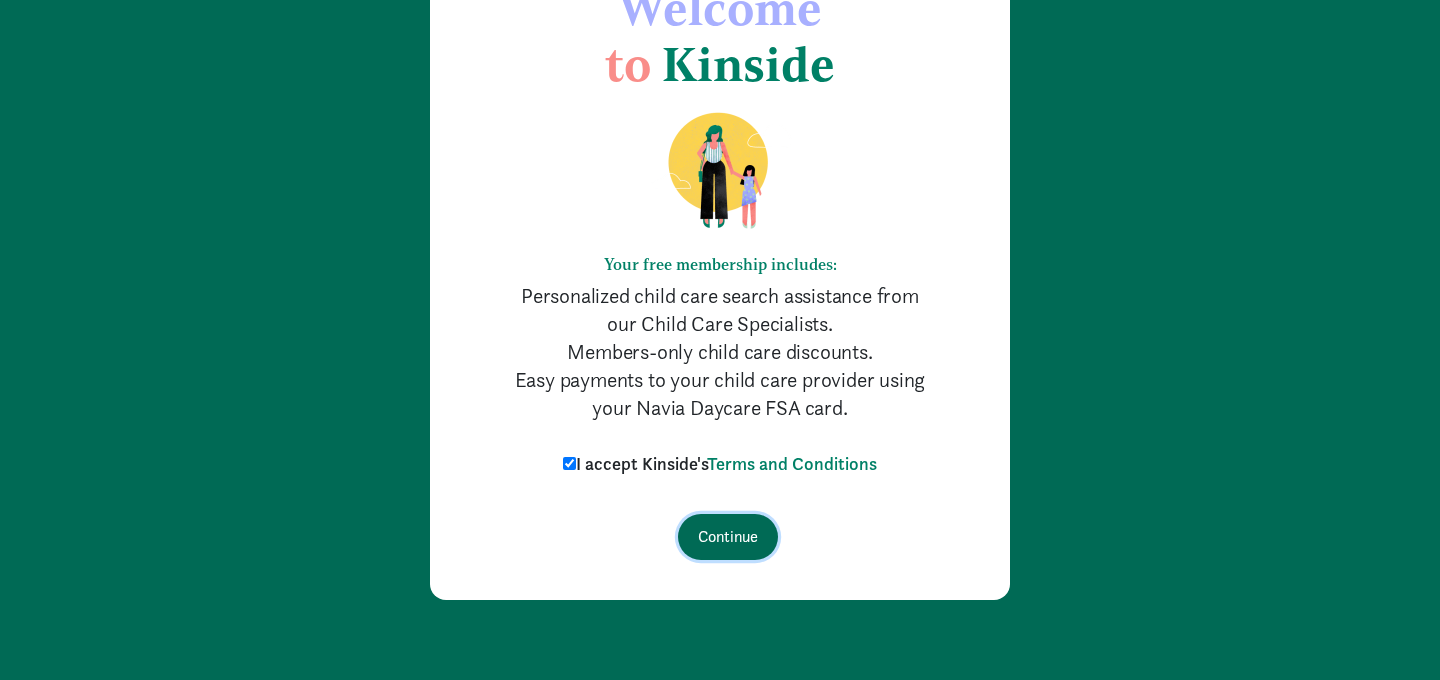 click on "Continue" at bounding box center (728, 537) 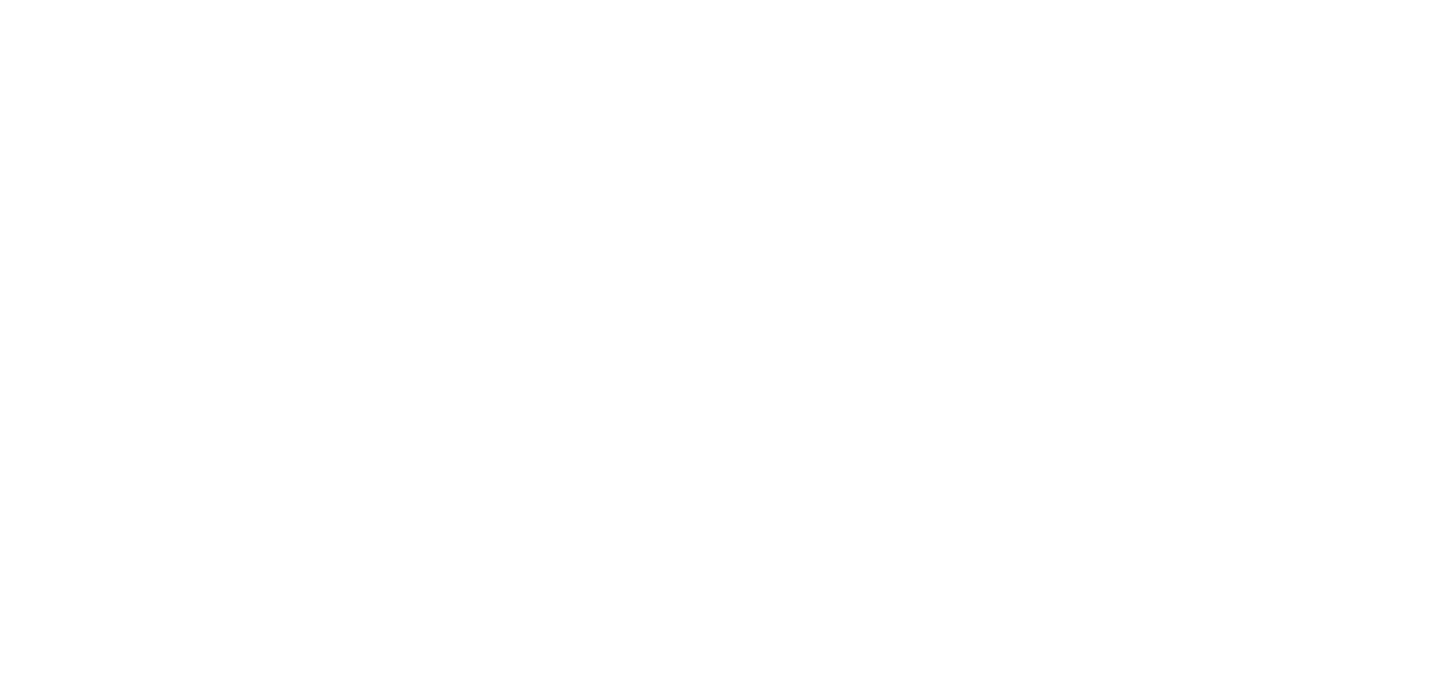 scroll, scrollTop: 0, scrollLeft: 0, axis: both 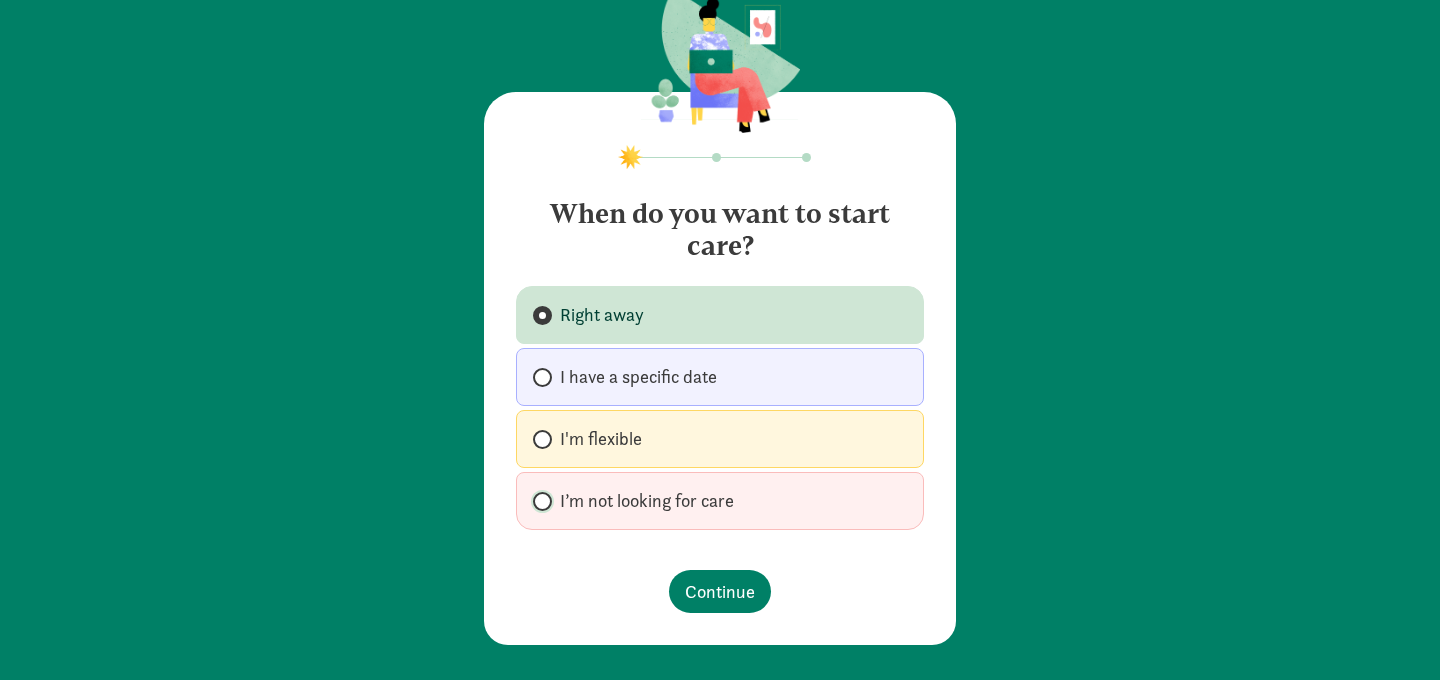 click on "I’m not looking for care" at bounding box center (539, 501) 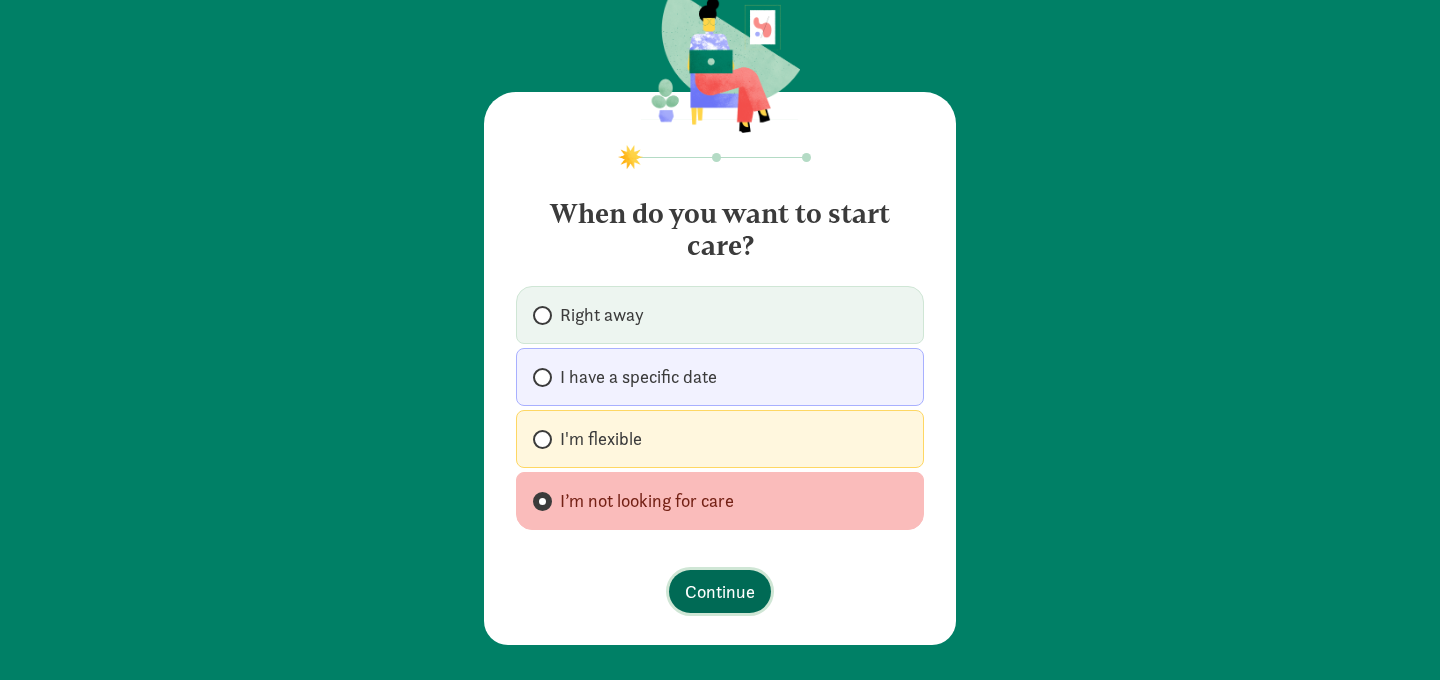 click on "Continue" at bounding box center (720, 591) 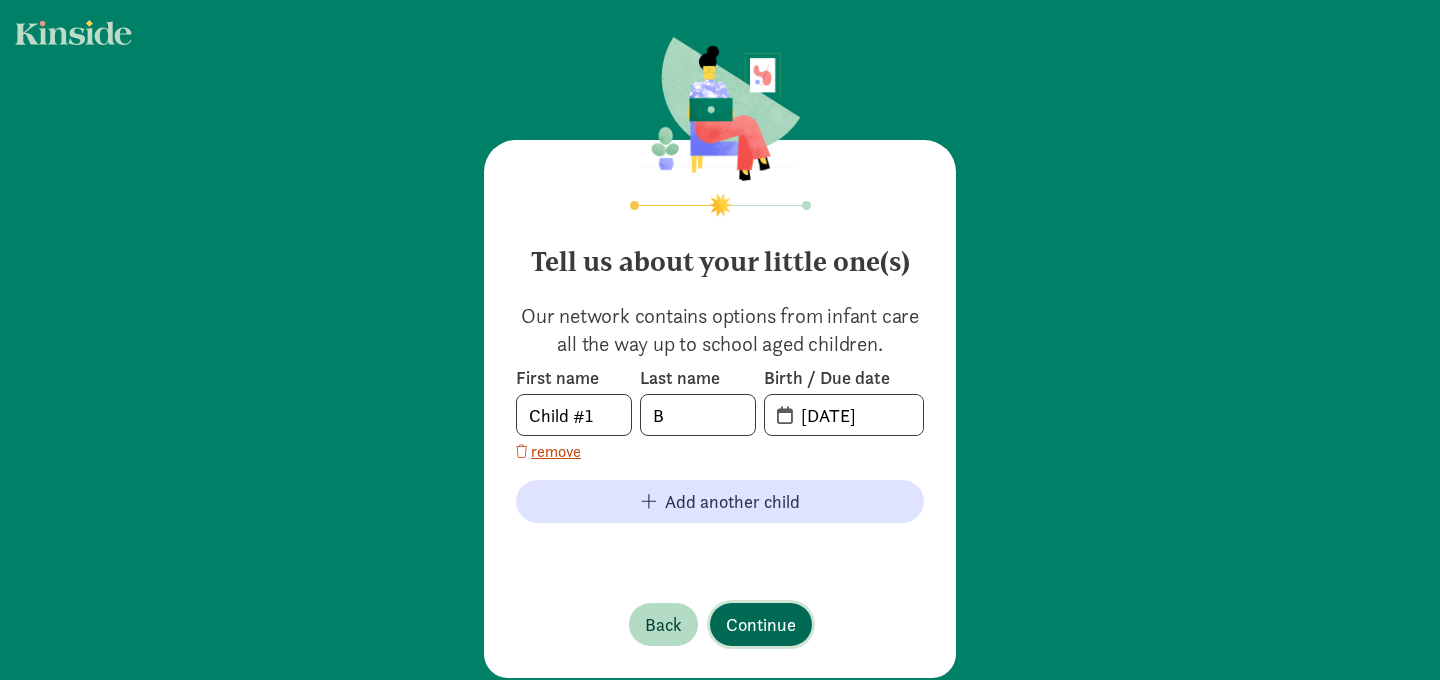 scroll, scrollTop: 37, scrollLeft: 0, axis: vertical 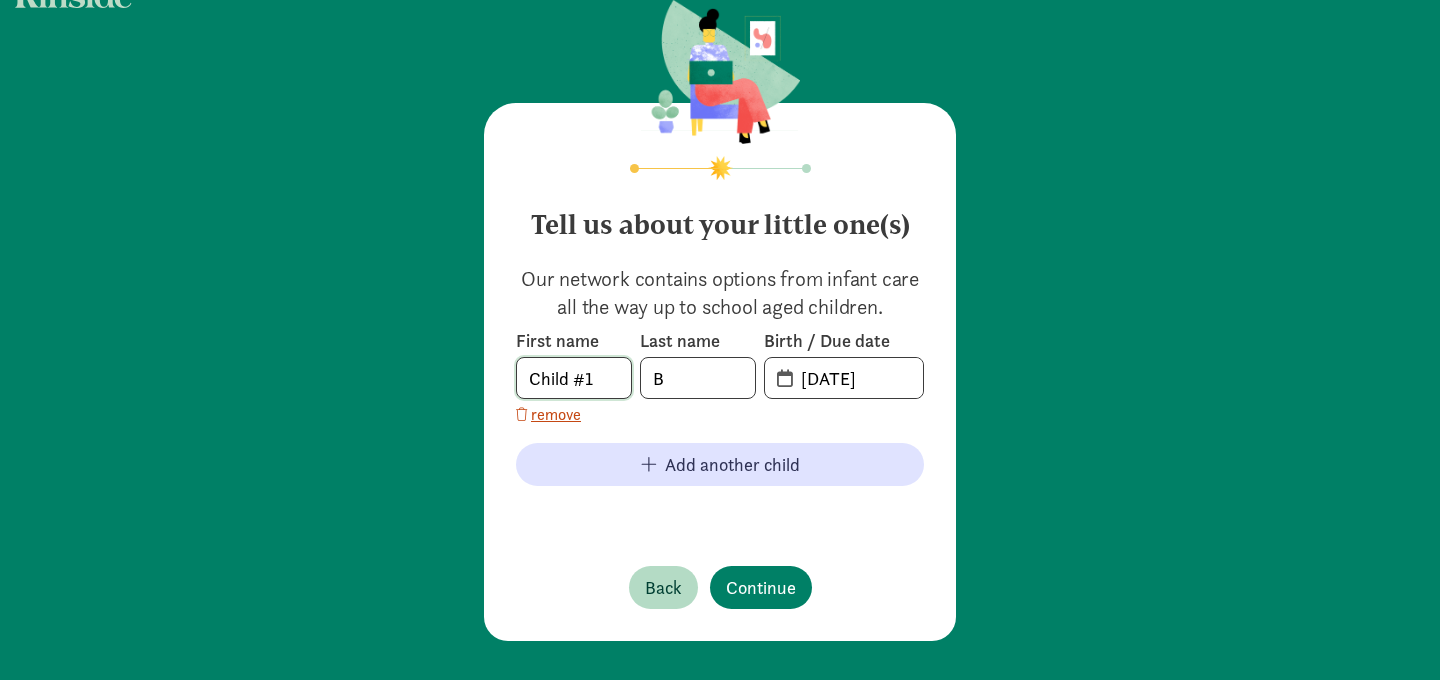 click on "Child #1" 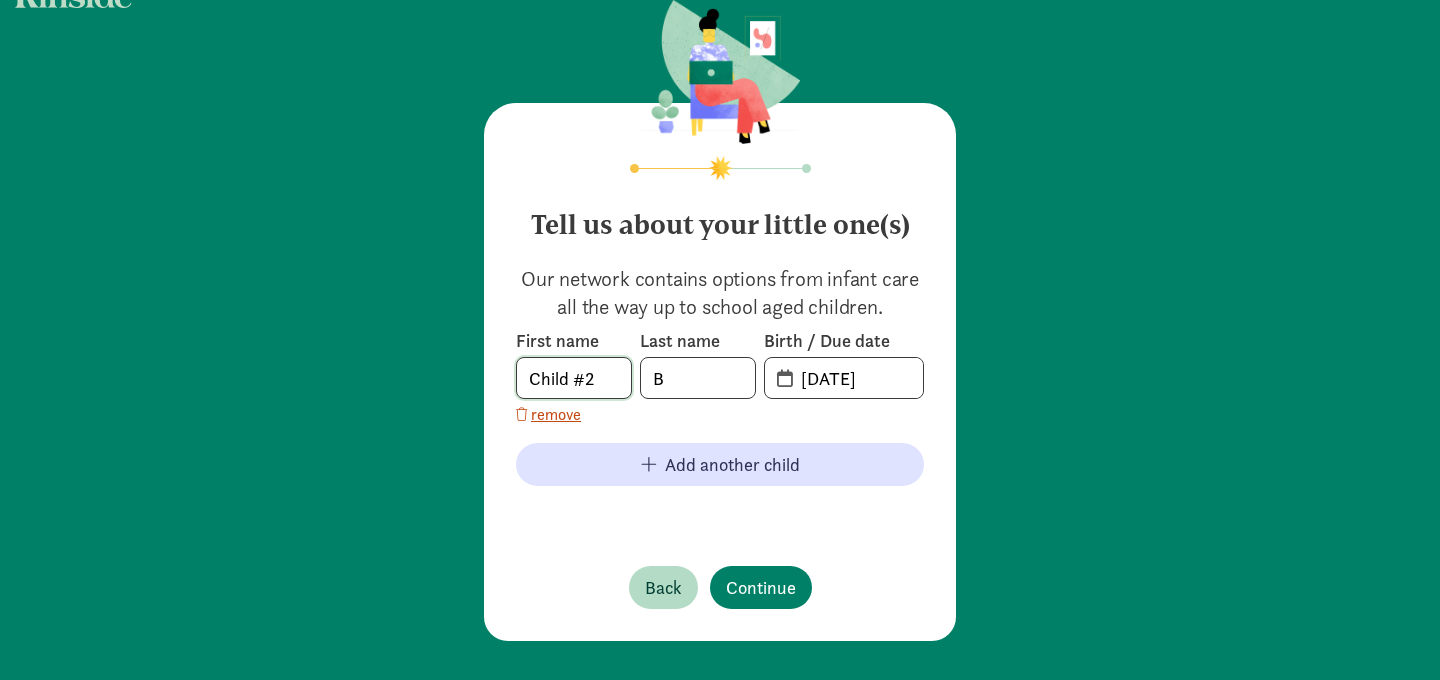 type on "Child #2" 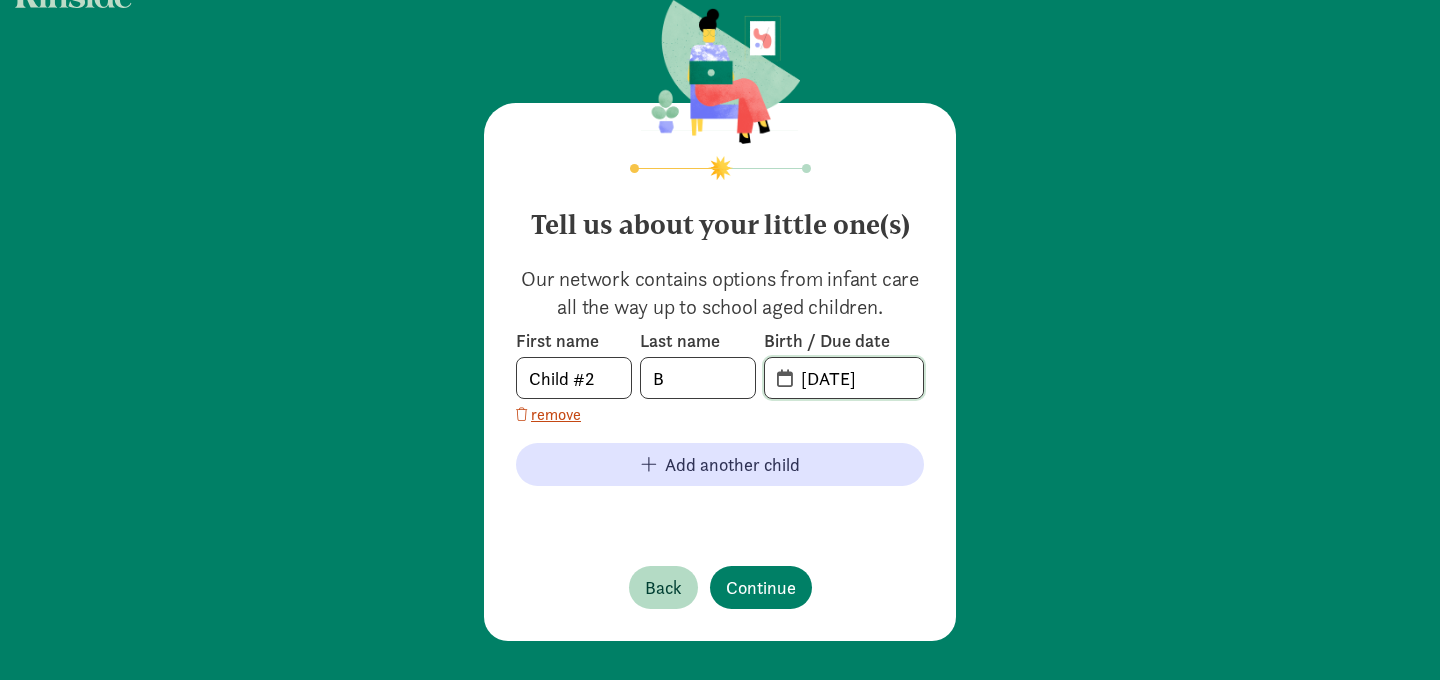 click on "[DATE]" 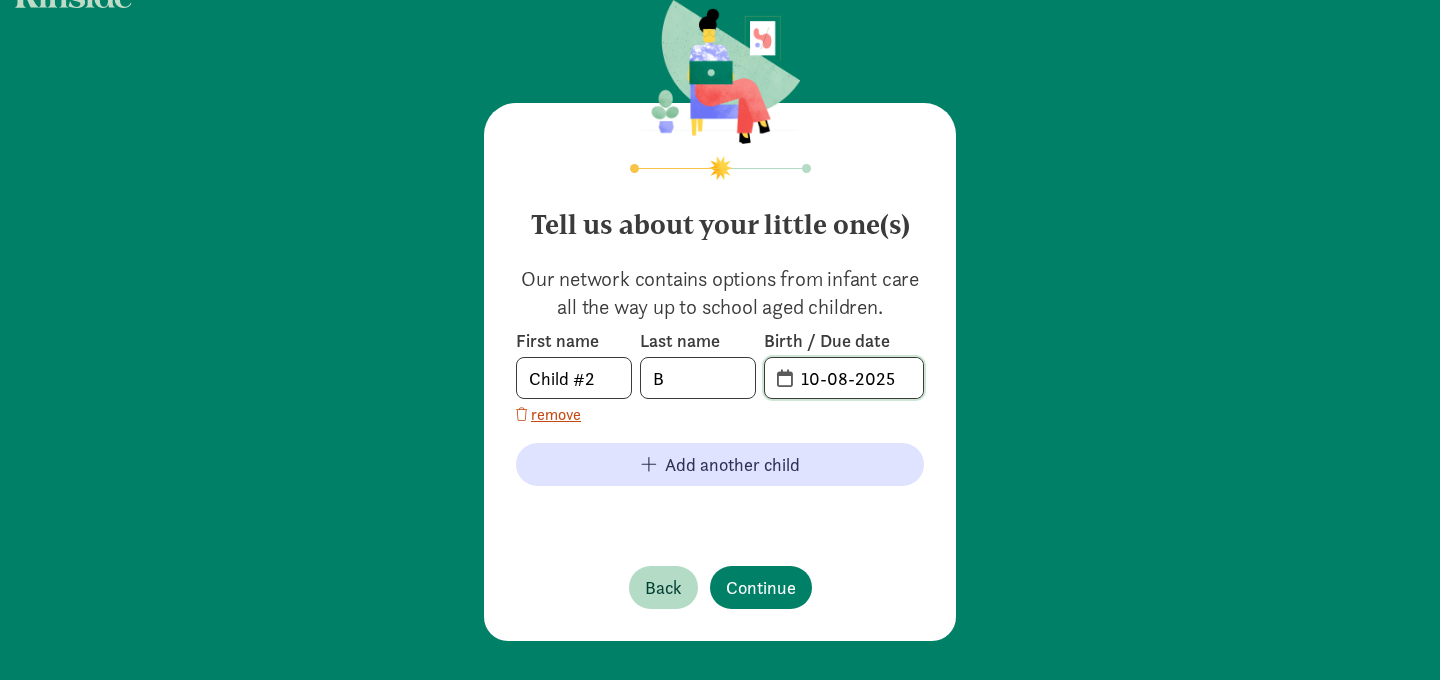 click on "10-08-2025" 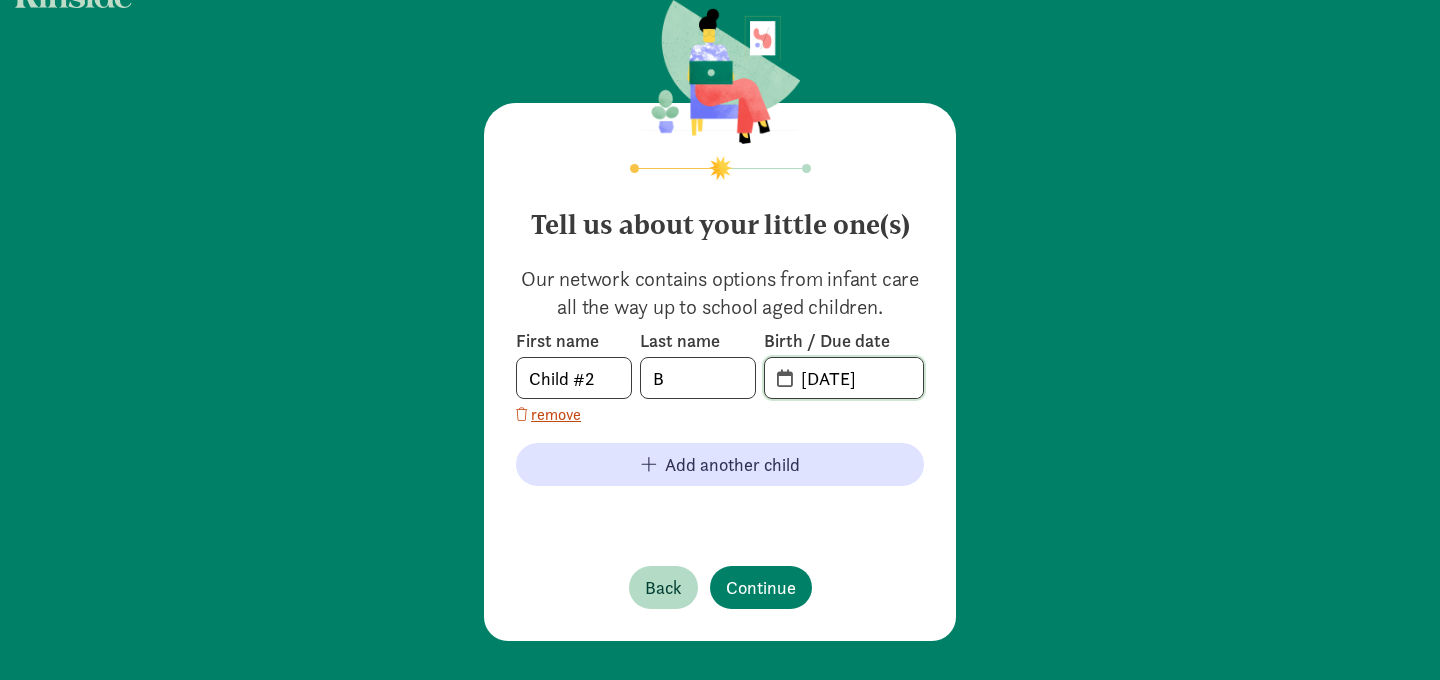click on "[DATE]" 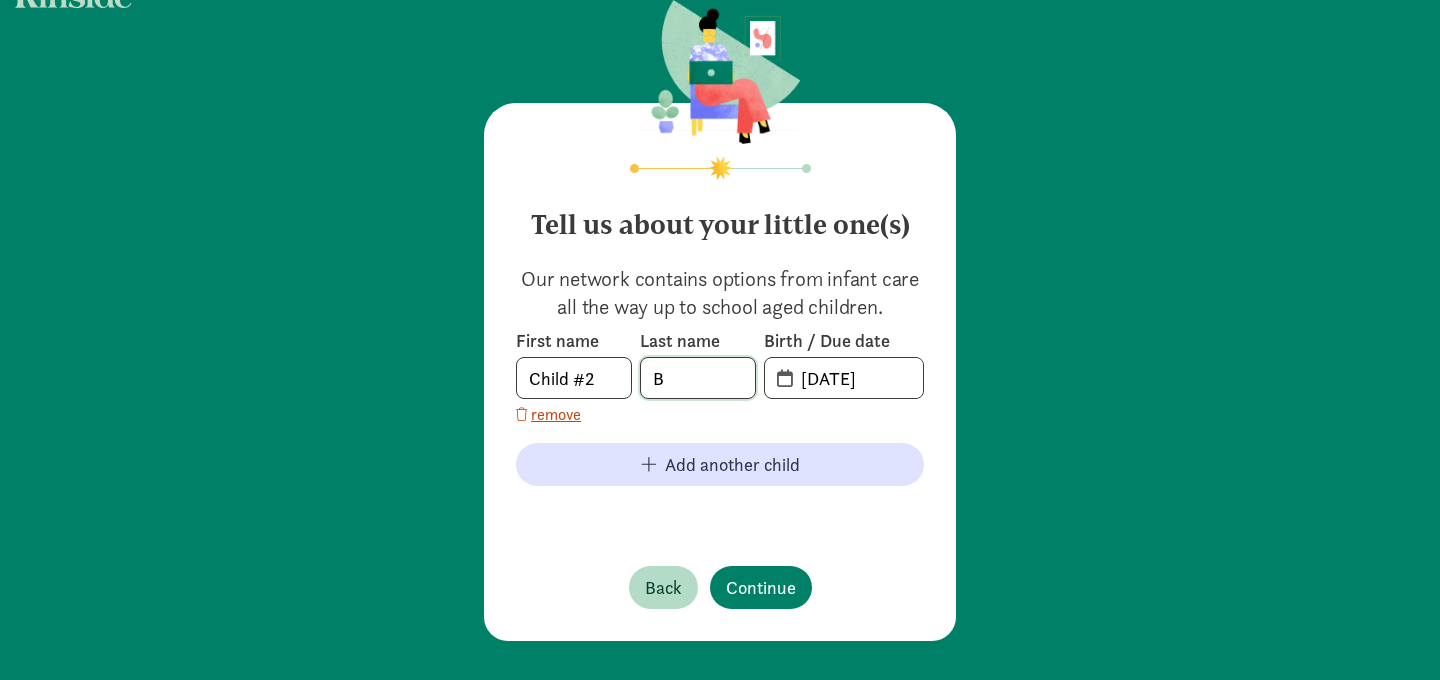 click on "B" 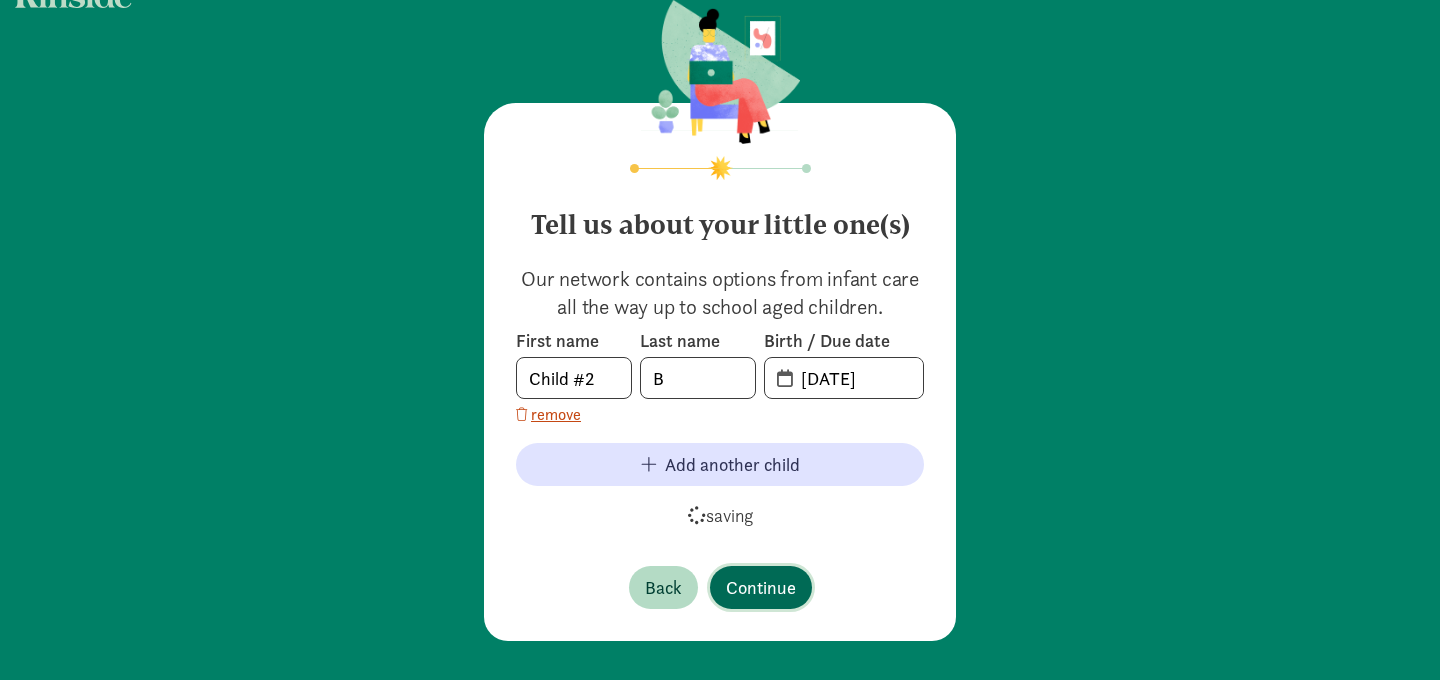 click on "Continue" at bounding box center [761, 587] 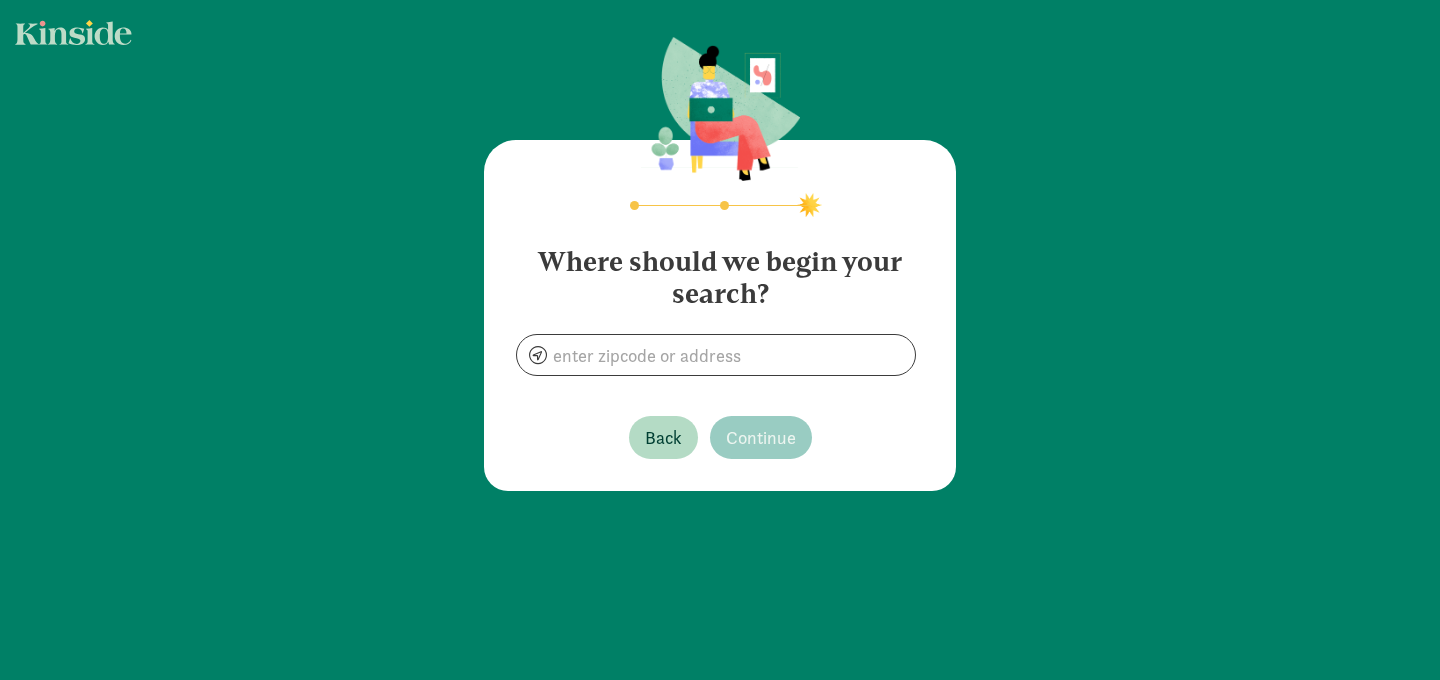 scroll, scrollTop: 0, scrollLeft: 0, axis: both 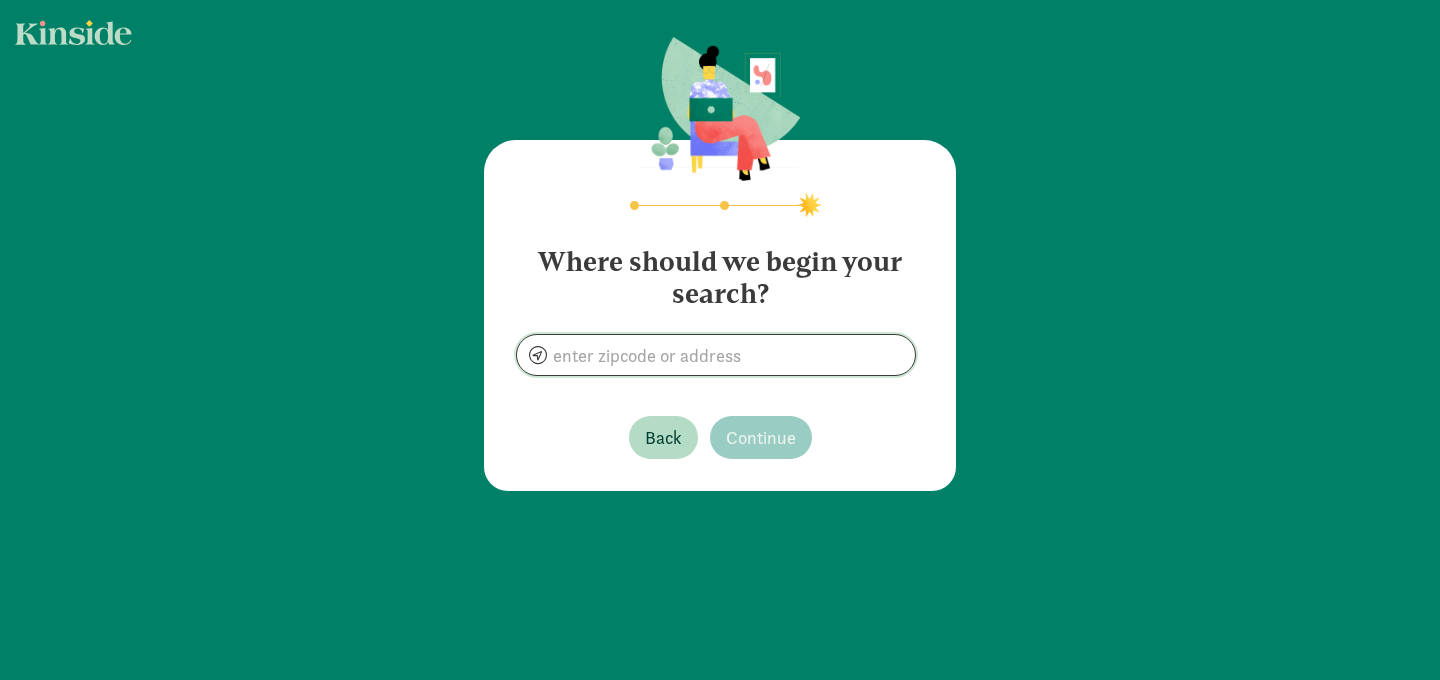 click 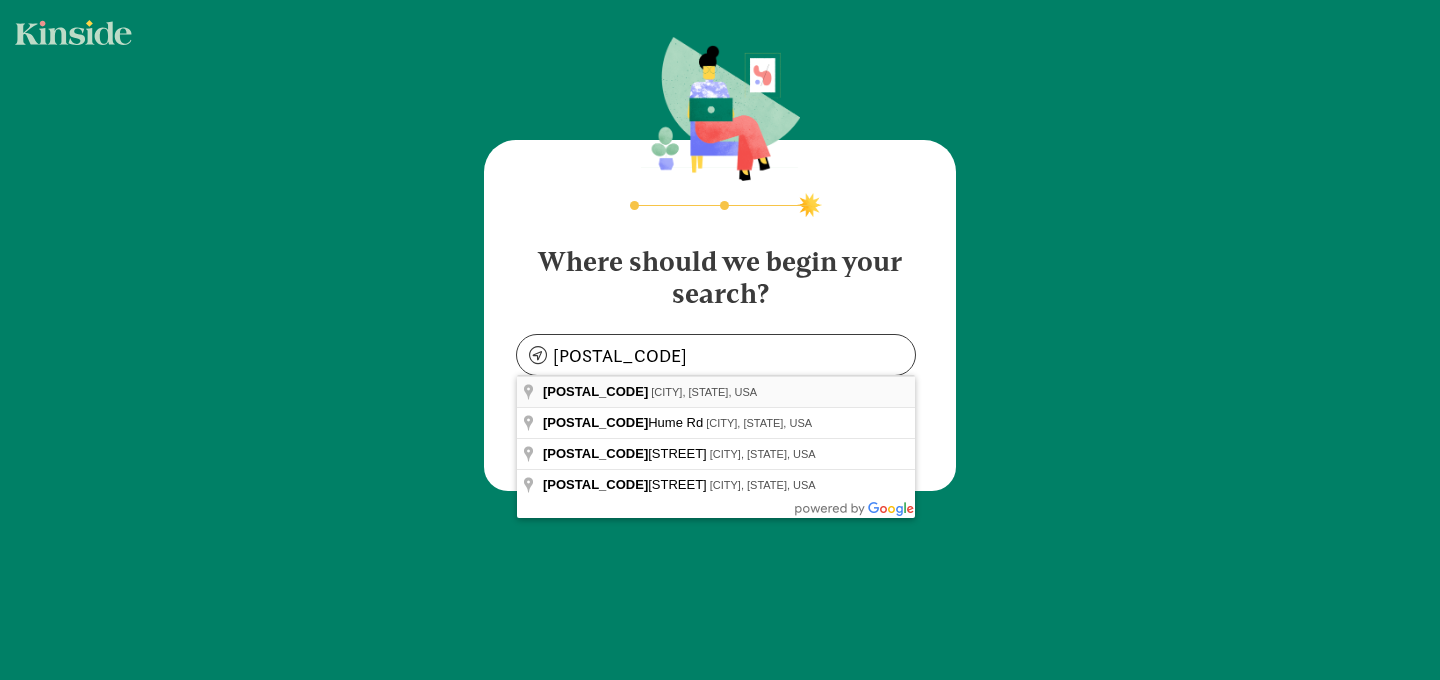type on "[CITY], [STATE] [POSTAL_CODE]" 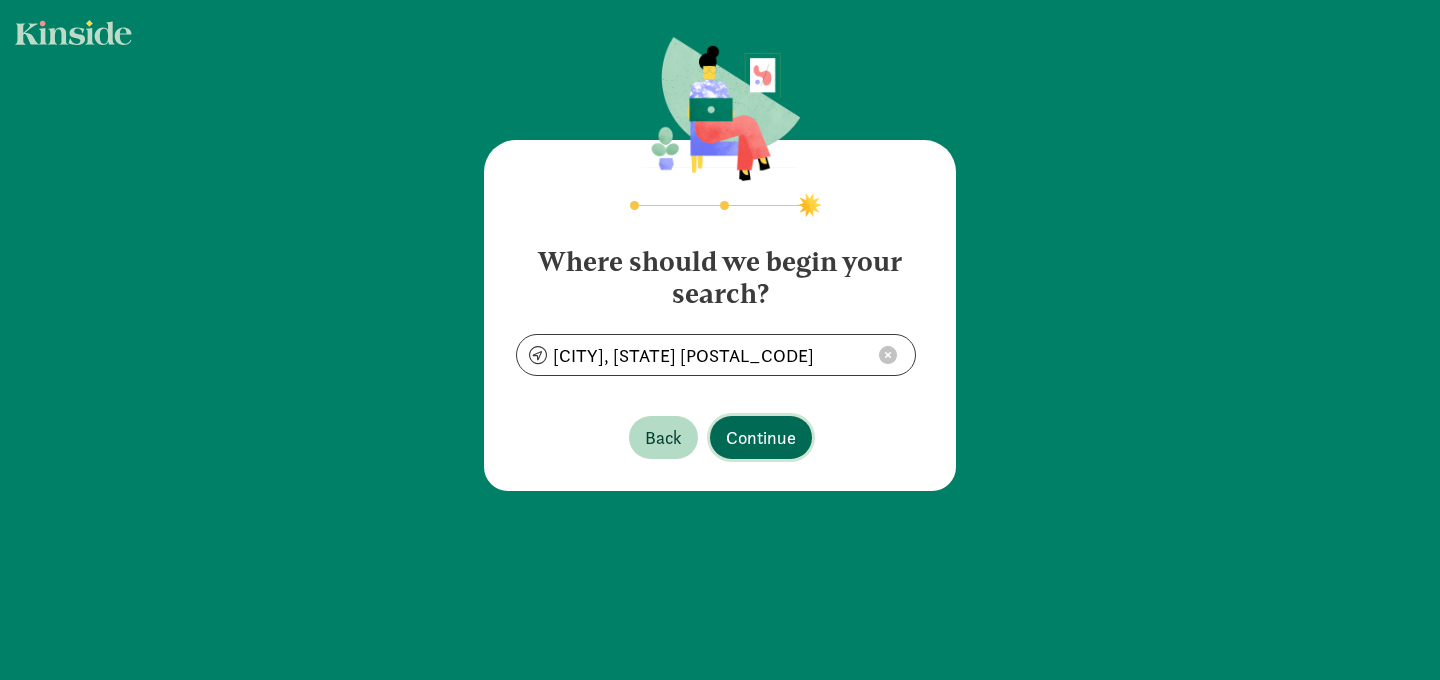click on "Continue" at bounding box center (761, 437) 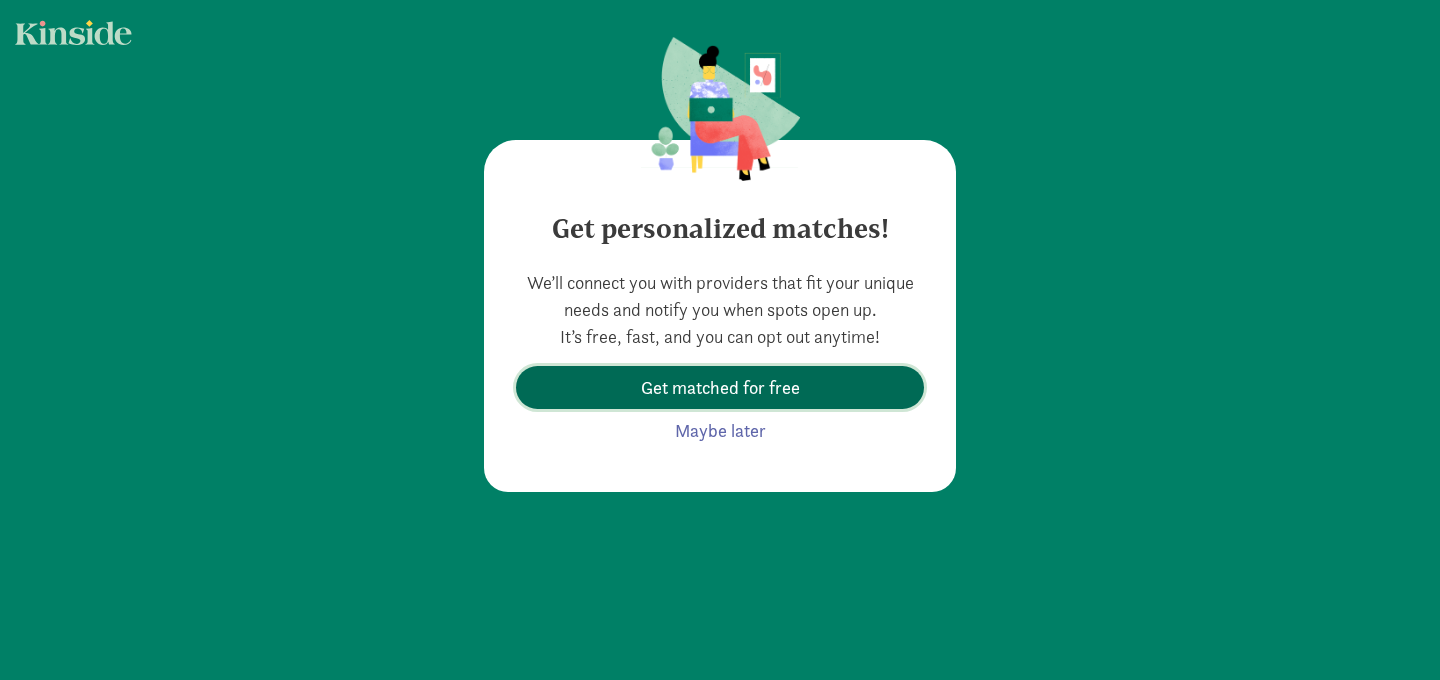 click on "Get matched for free" at bounding box center [720, 387] 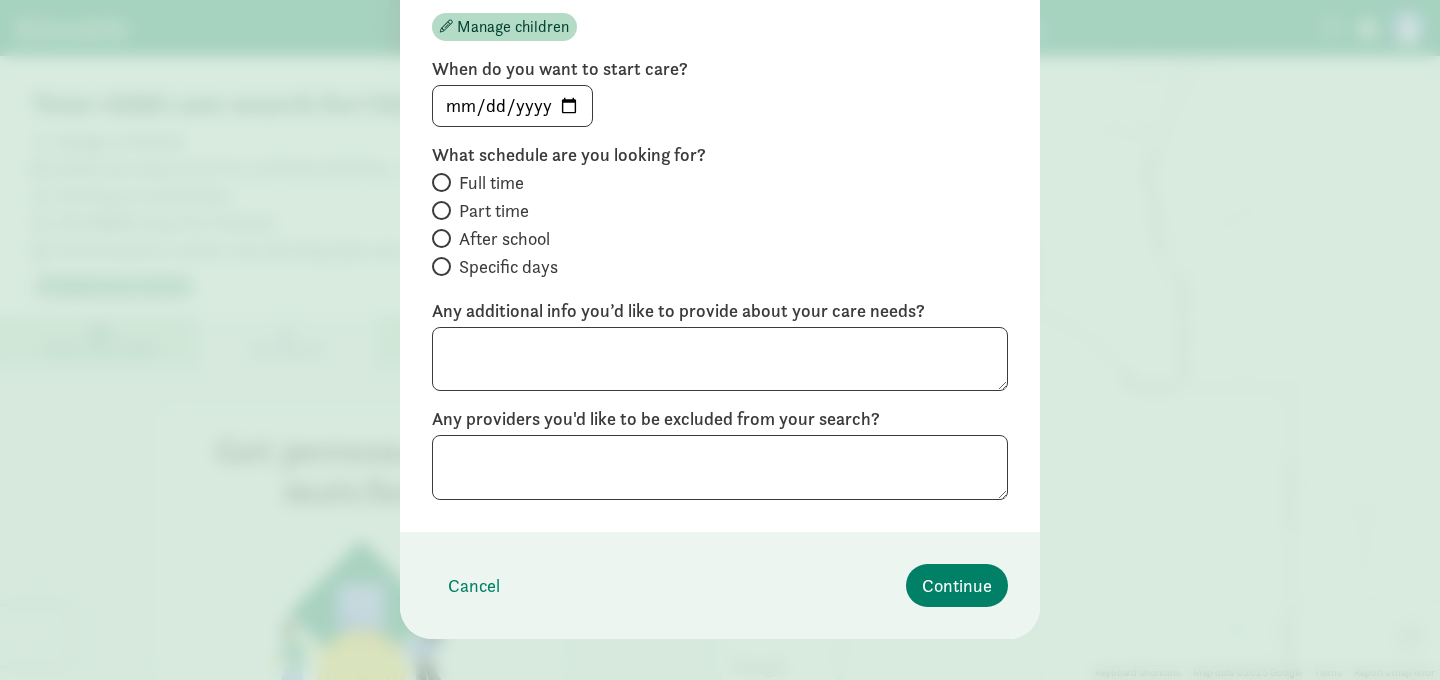 scroll, scrollTop: 383, scrollLeft: 0, axis: vertical 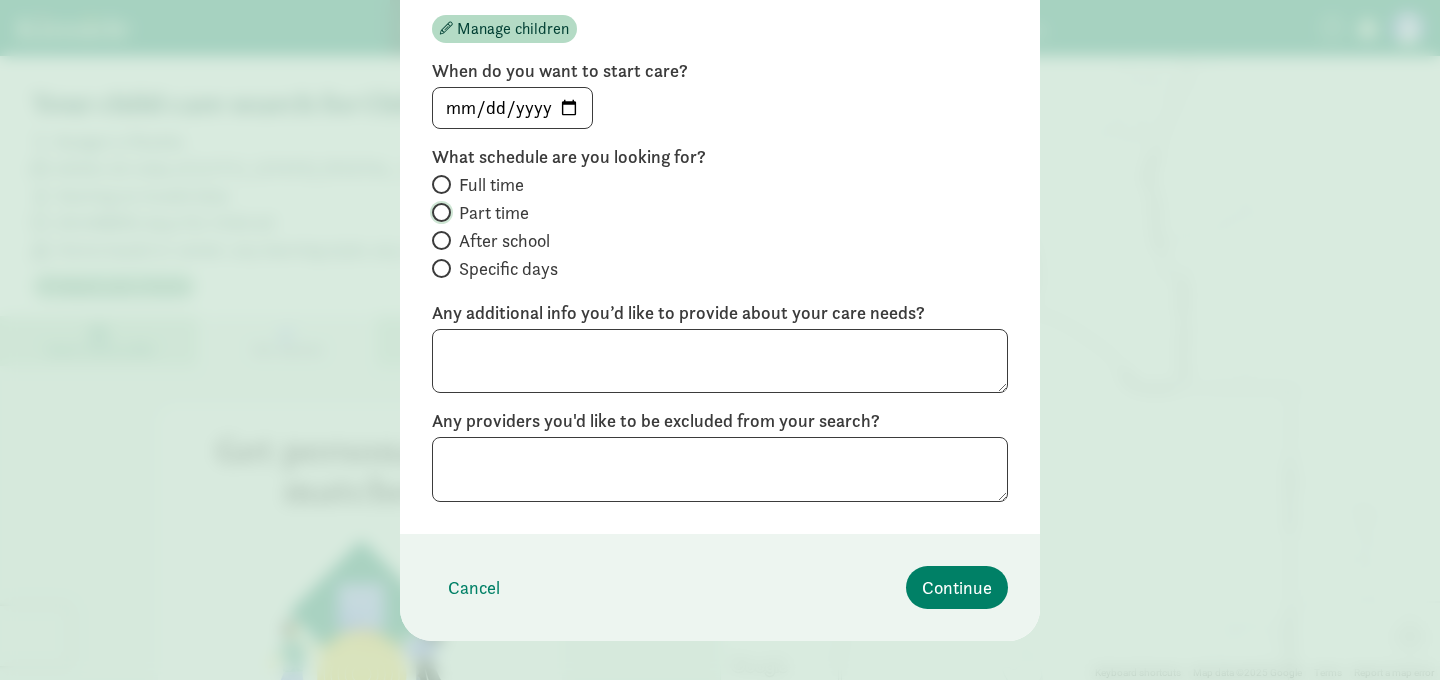 click on "Part time" at bounding box center (438, 212) 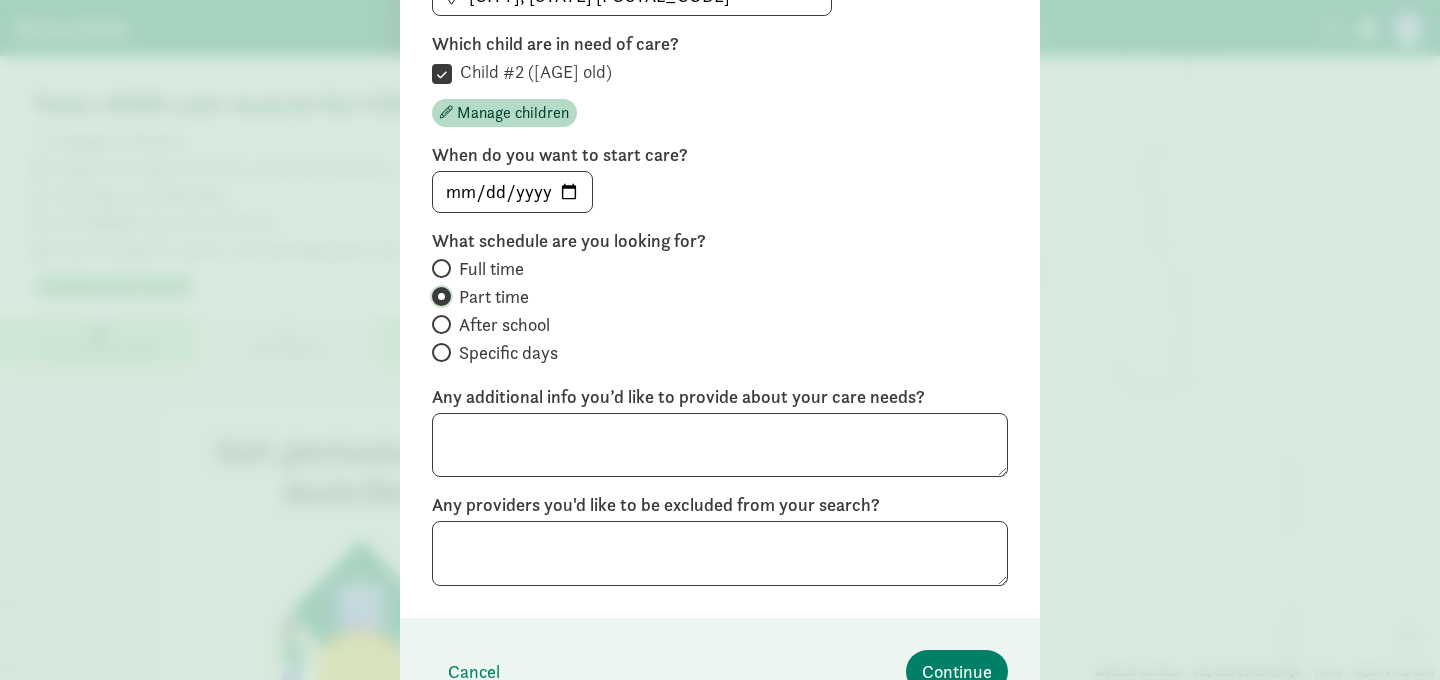 scroll, scrollTop: 286, scrollLeft: 0, axis: vertical 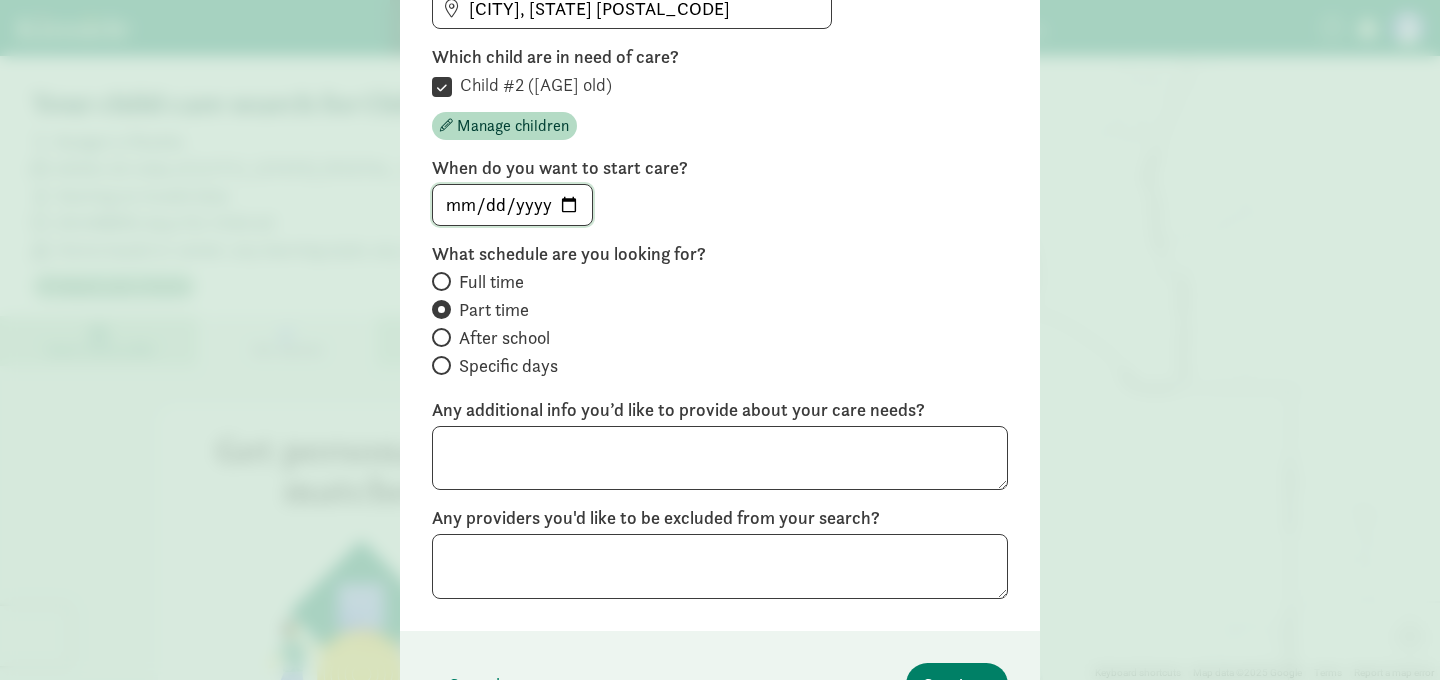 click 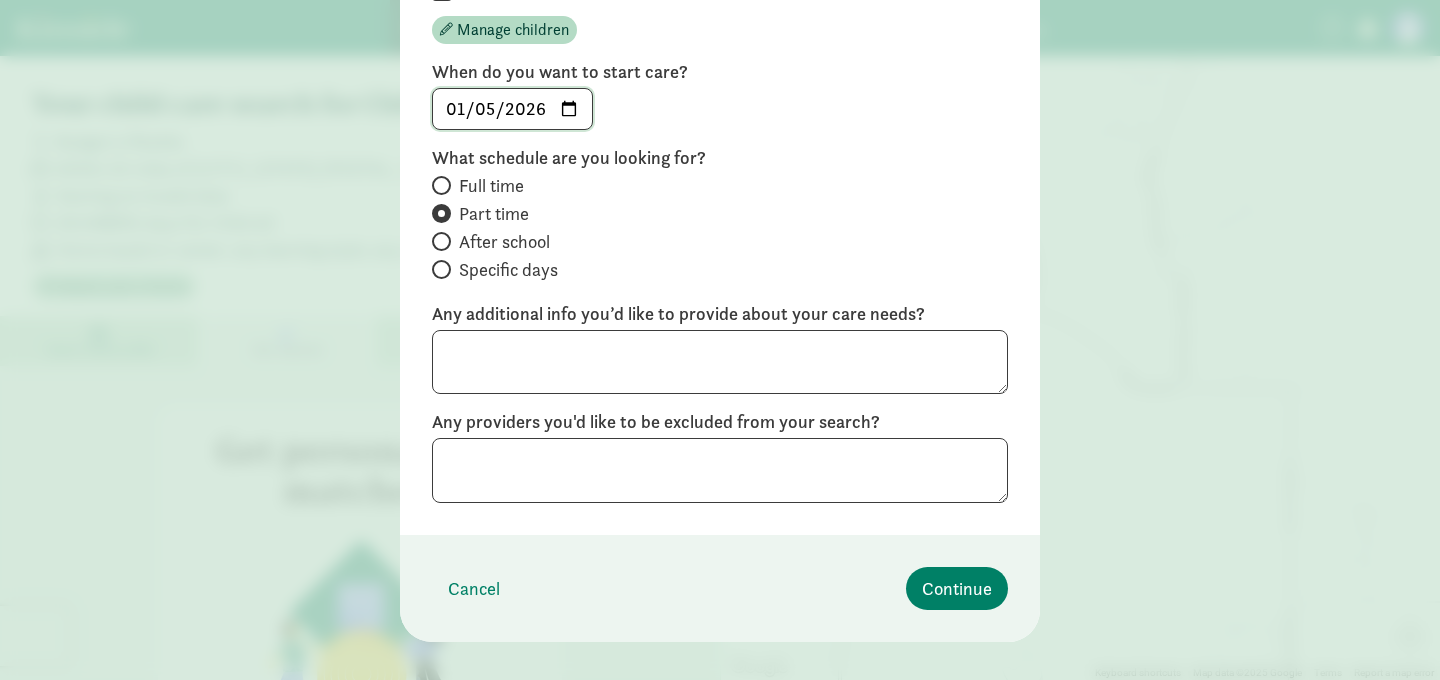 scroll, scrollTop: 384, scrollLeft: 0, axis: vertical 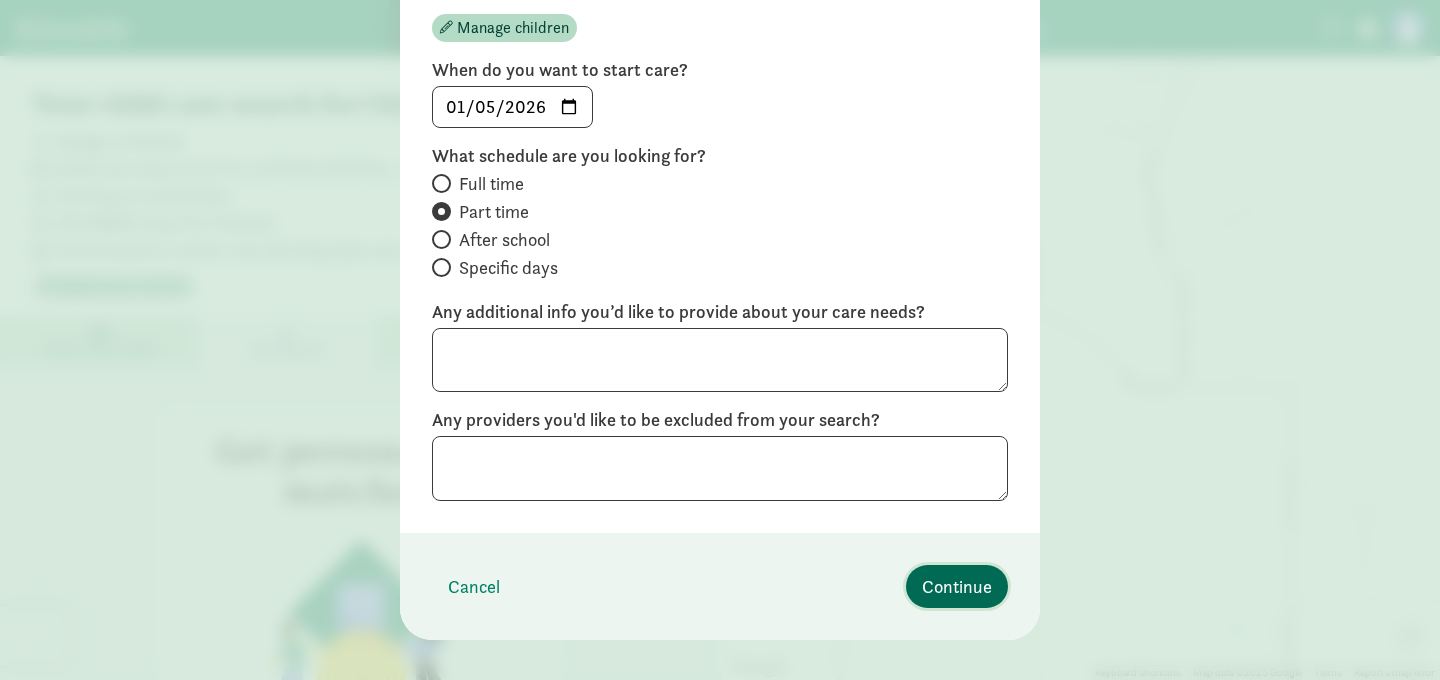 click on "Continue" at bounding box center (957, 586) 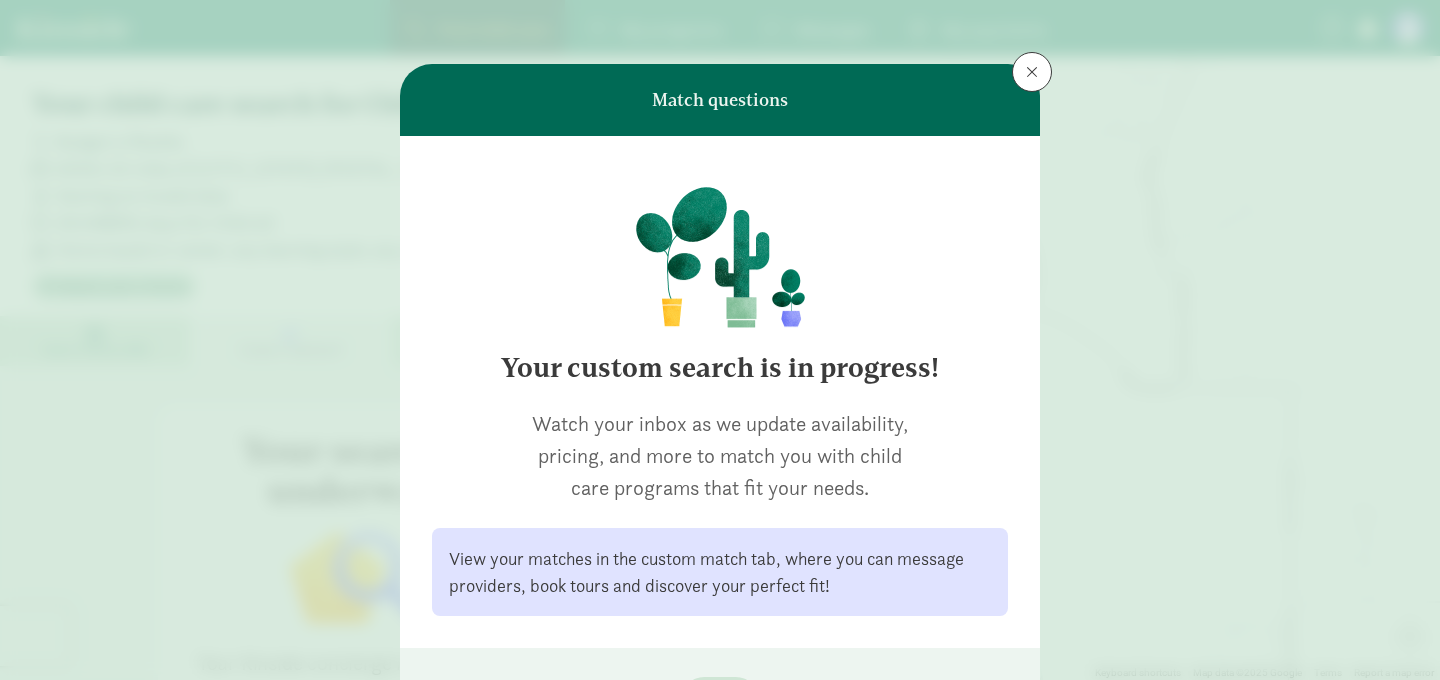 scroll, scrollTop: 139, scrollLeft: 0, axis: vertical 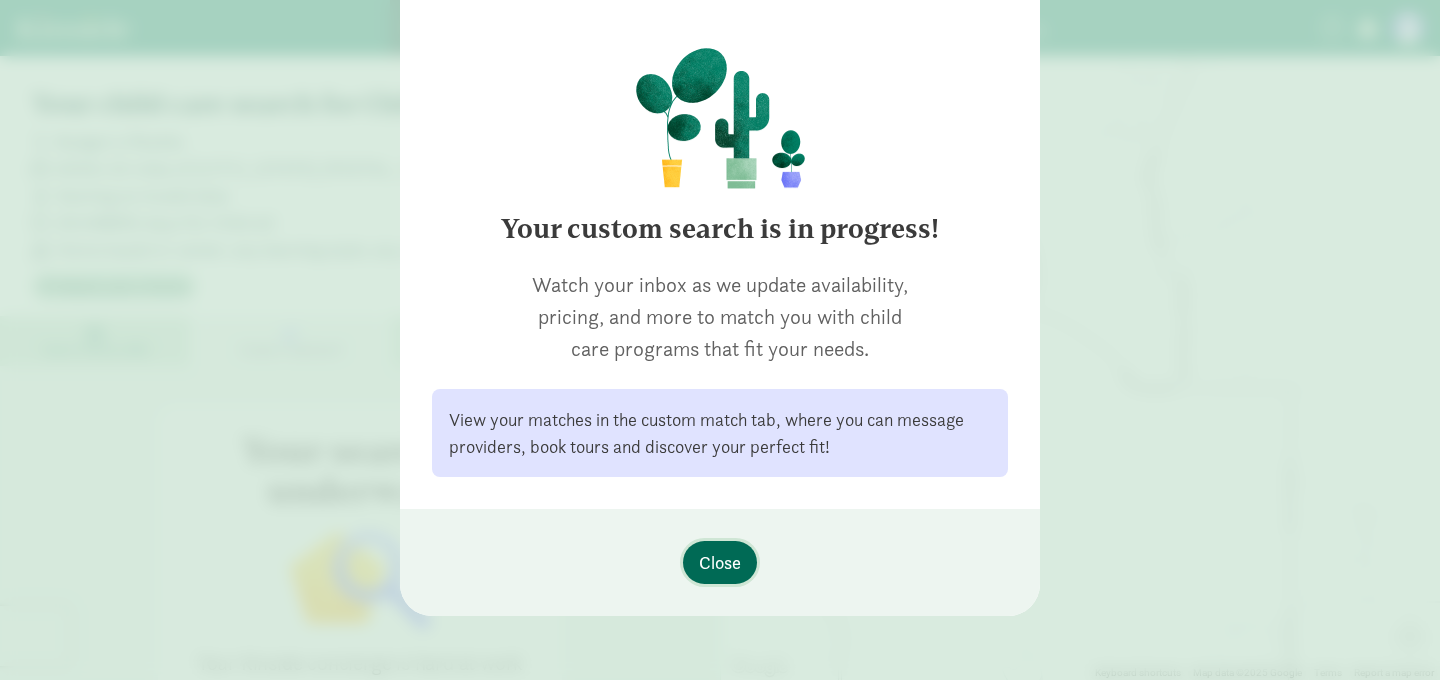 click on "Close" at bounding box center [720, 562] 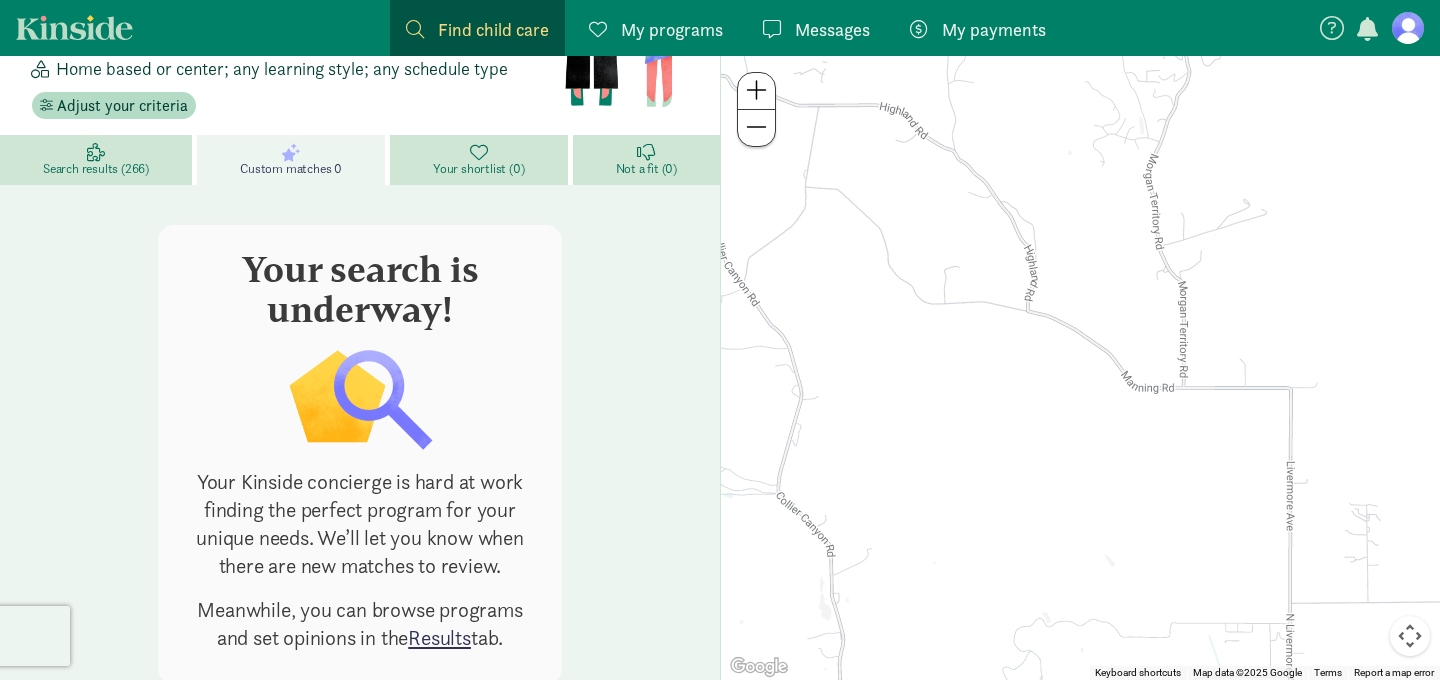 scroll, scrollTop: 0, scrollLeft: 0, axis: both 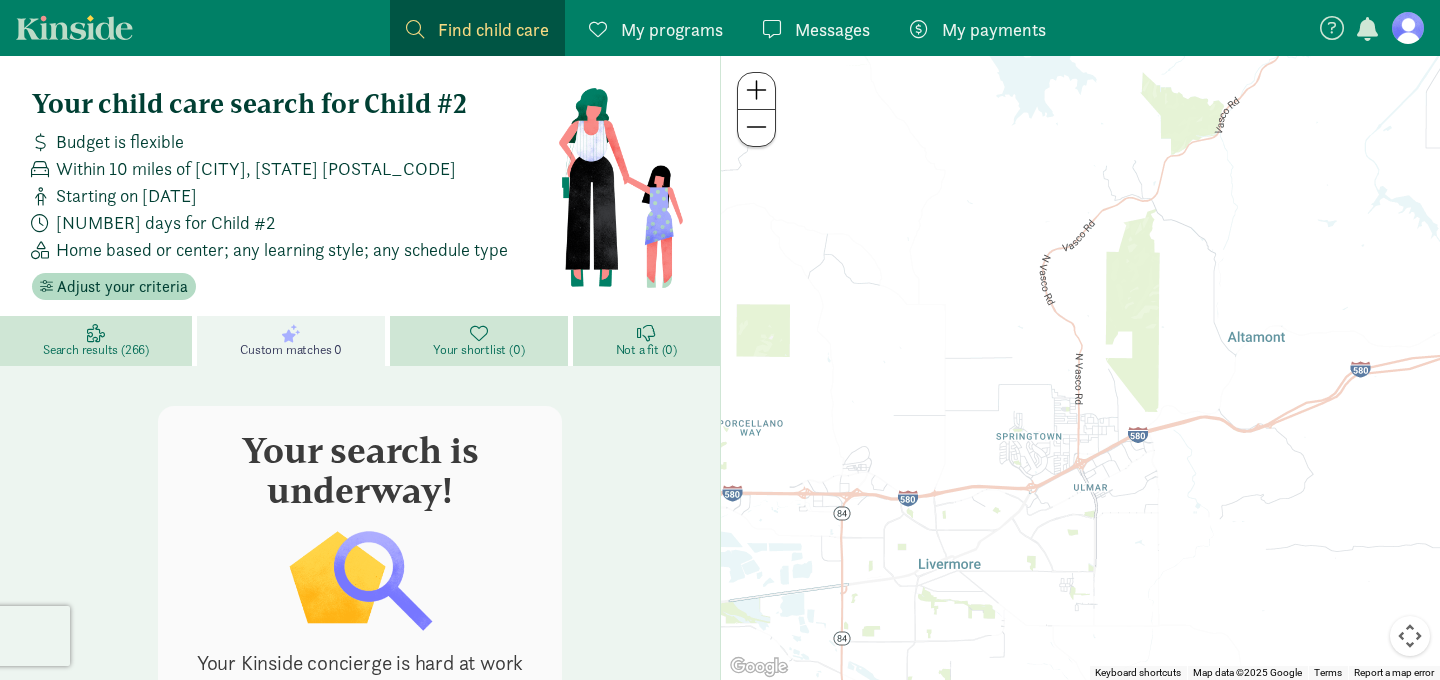 drag, startPoint x: 955, startPoint y: 463, endPoint x: 930, endPoint y: 306, distance: 158.97798 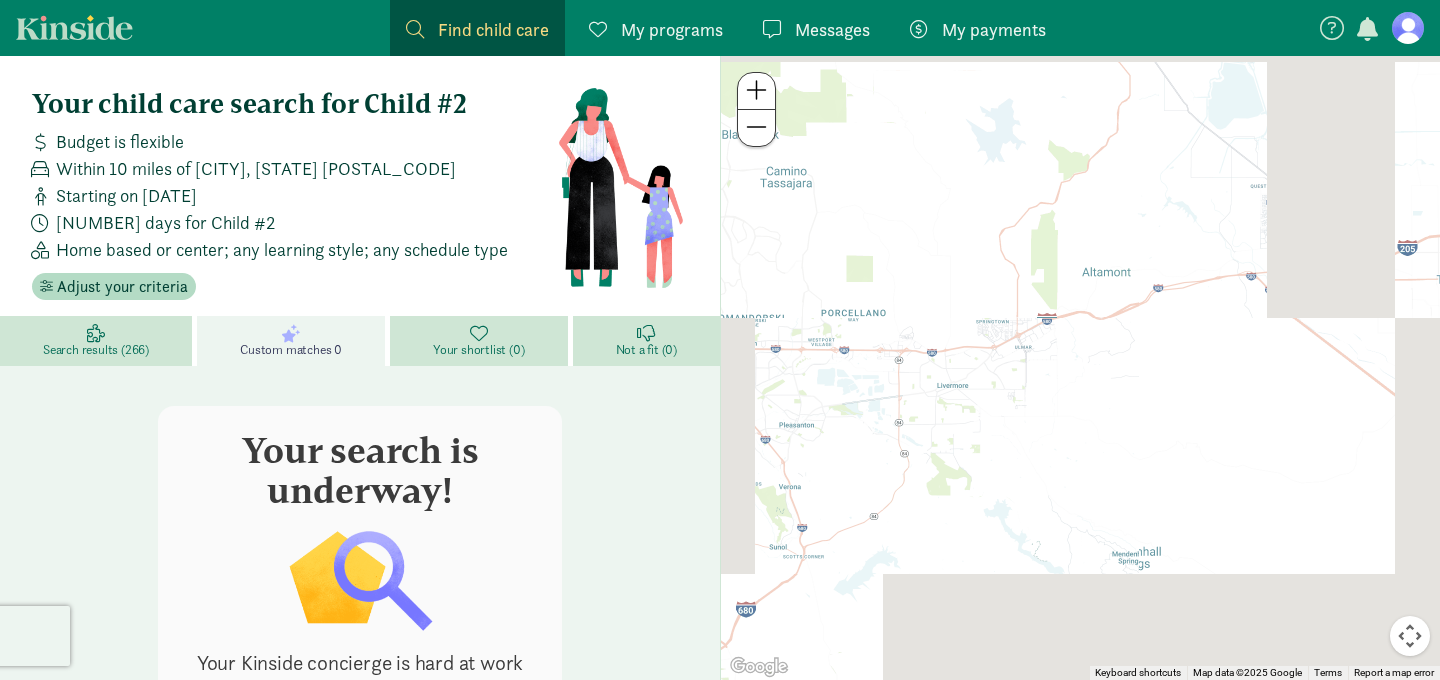 drag, startPoint x: 917, startPoint y: 279, endPoint x: 969, endPoint y: 346, distance: 84.811554 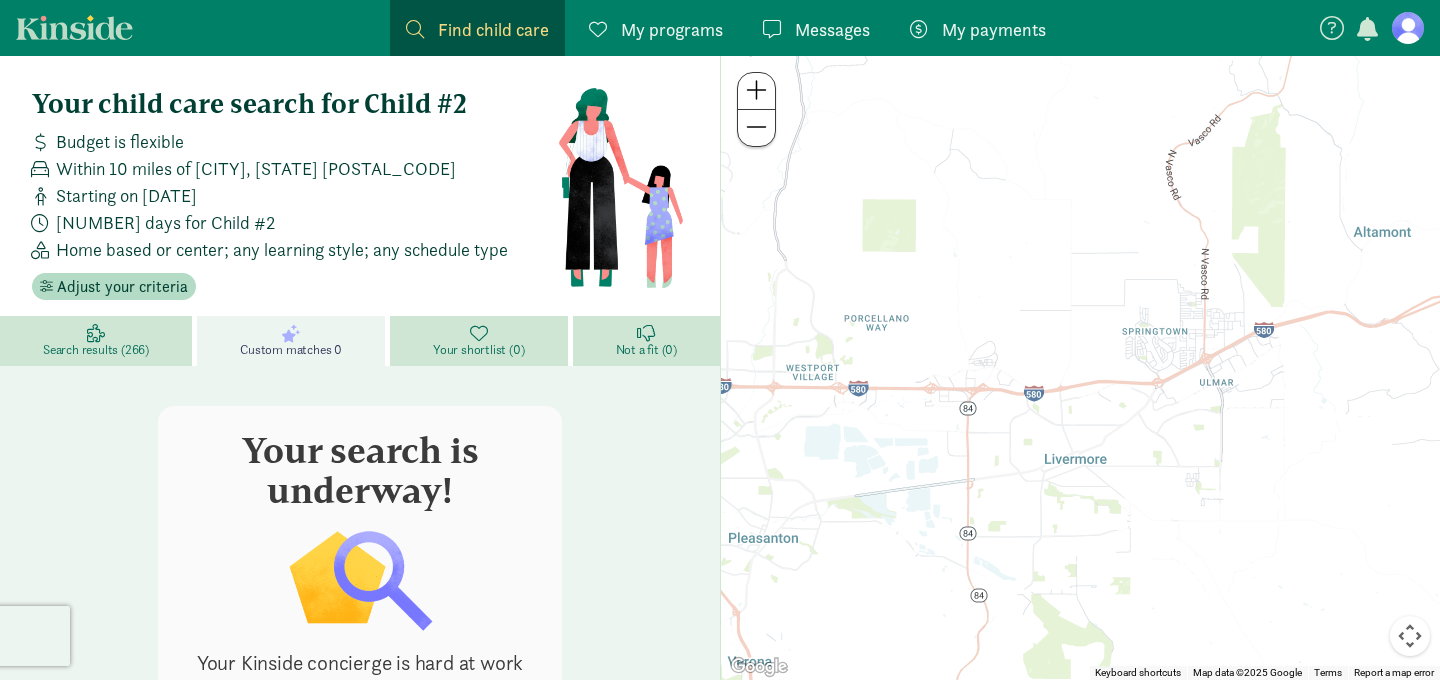 drag, startPoint x: 969, startPoint y: 346, endPoint x: 1098, endPoint y: 346, distance: 129 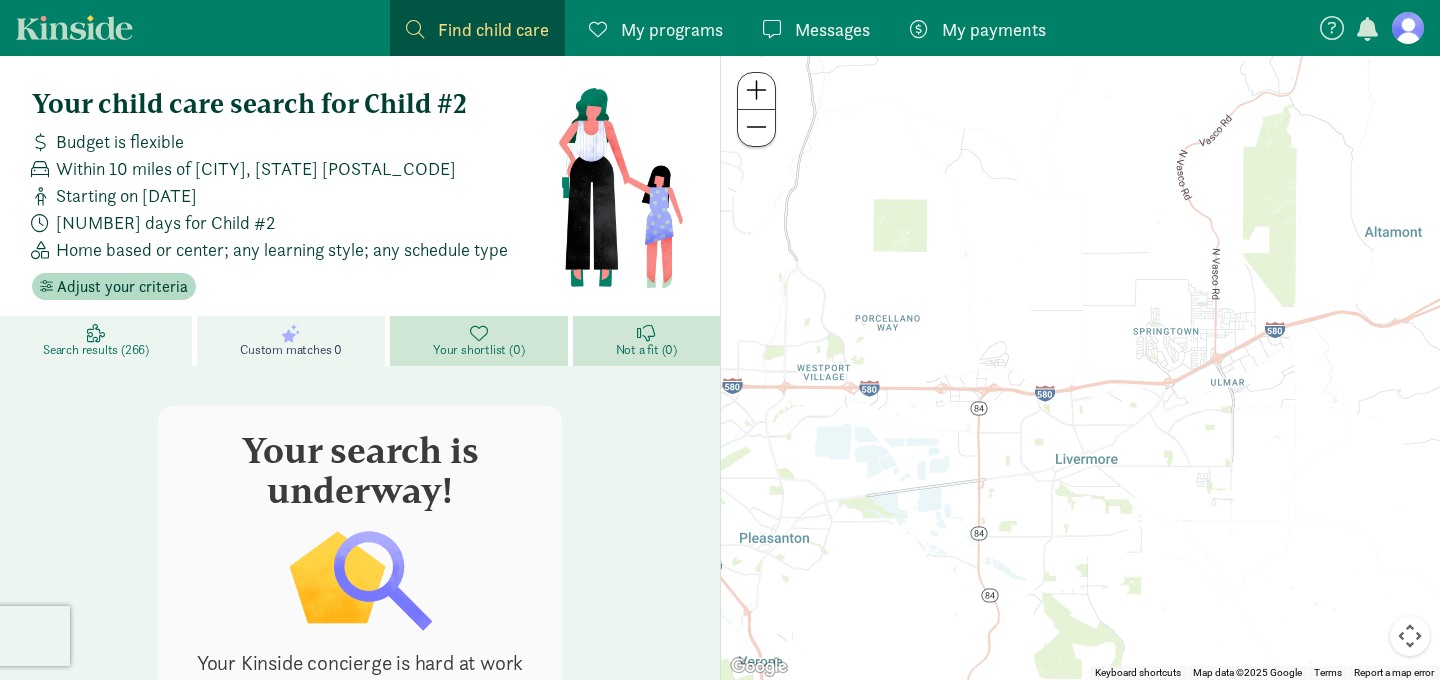 click on "Search results (266)" at bounding box center (96, 350) 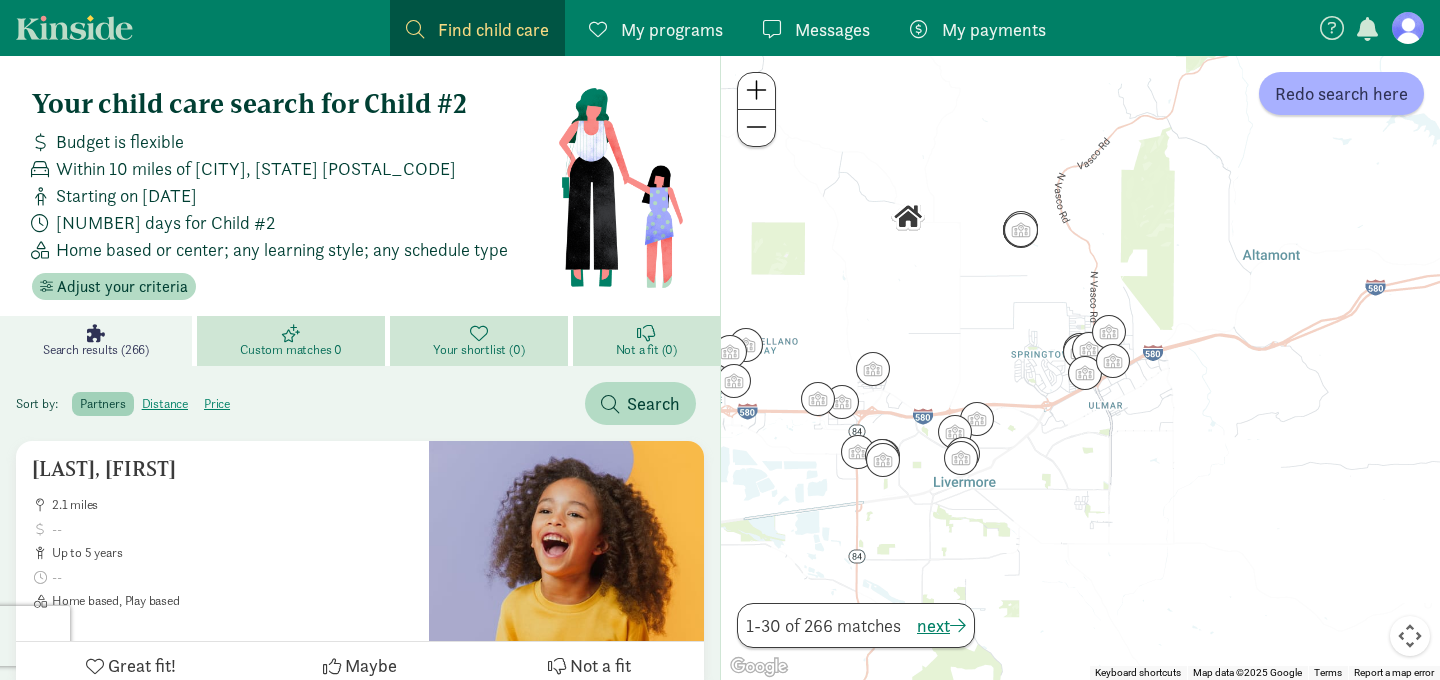 drag, startPoint x: 1043, startPoint y: 508, endPoint x: 1024, endPoint y: 316, distance: 192.93782 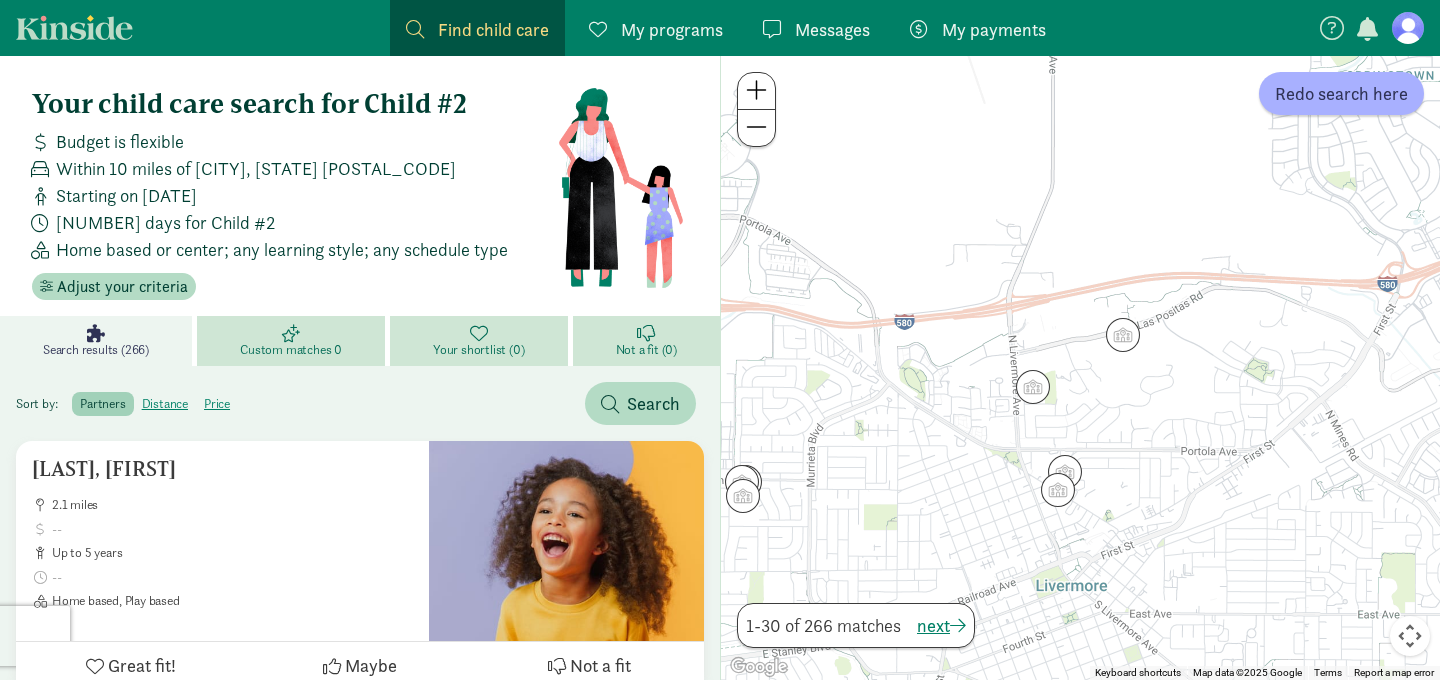 drag, startPoint x: 1125, startPoint y: 613, endPoint x: 1079, endPoint y: 411, distance: 207.17143 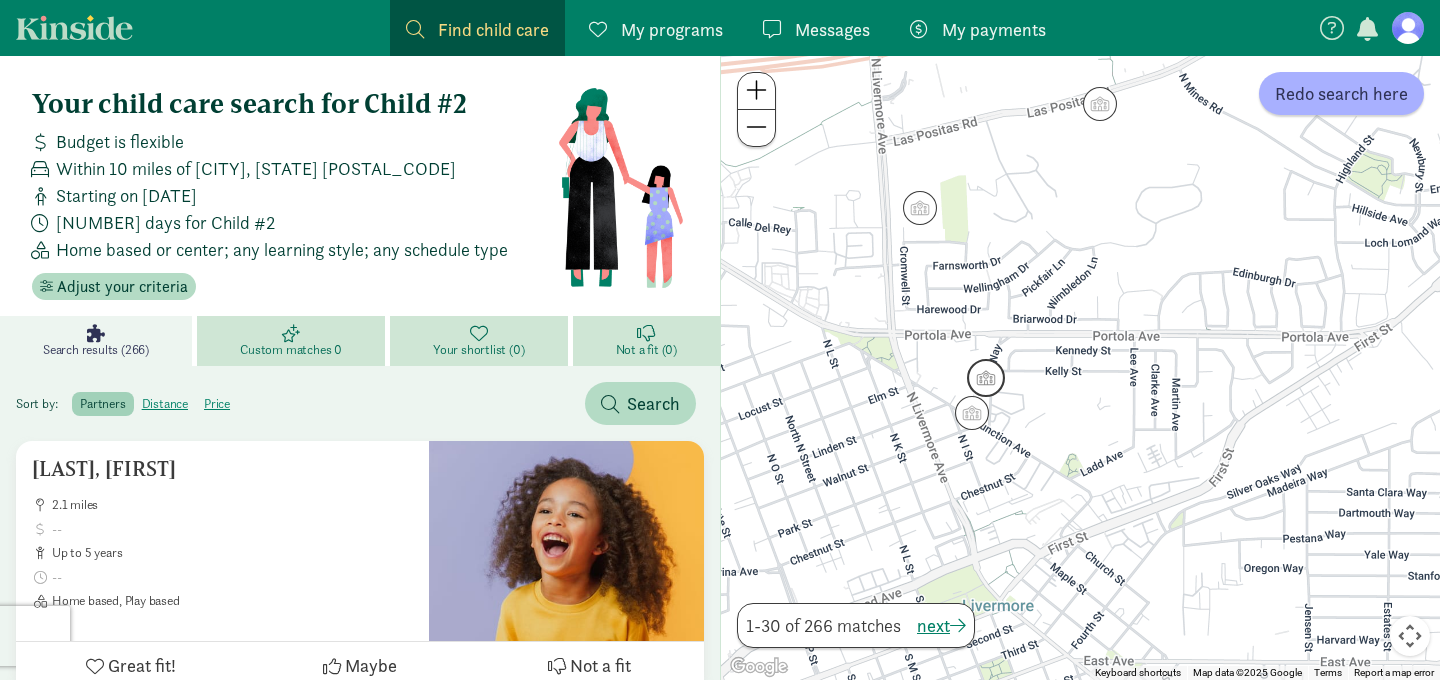 click at bounding box center (986, 378) 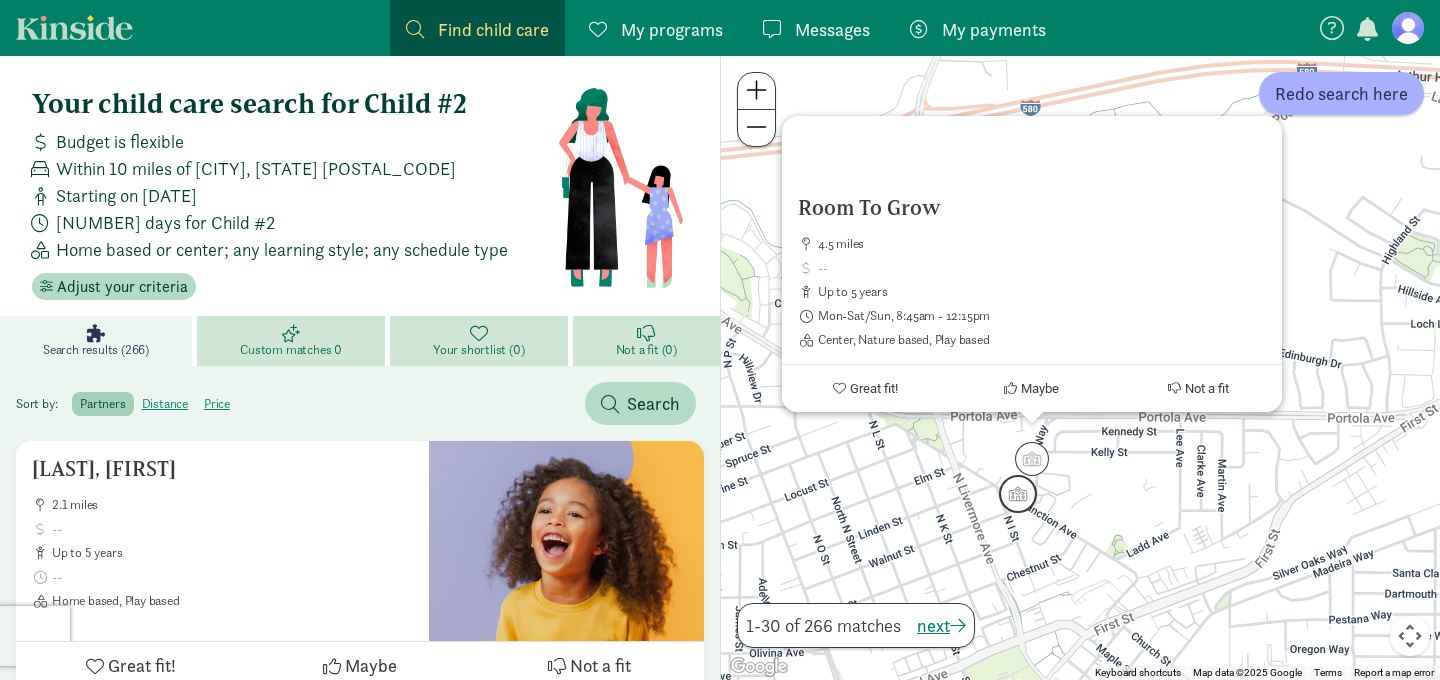 click at bounding box center [1018, 494] 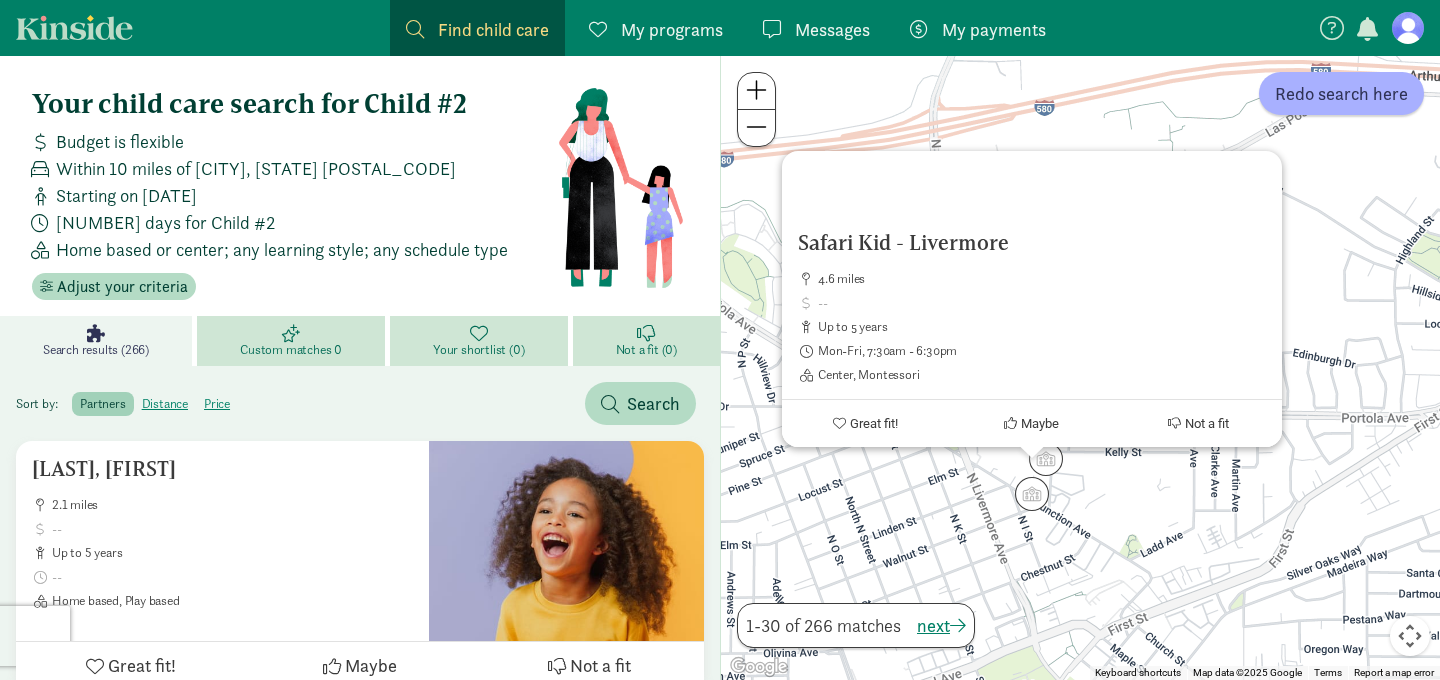 click on "To navigate, press the arrow keys.   Safari Kid - Livermore           4.6 miles     up to 5 years   Mon-Fri, 7:30am - 6:30pm   Center, Montessori                   Great fit!       Maybe       Not a fit" at bounding box center (1080, 368) 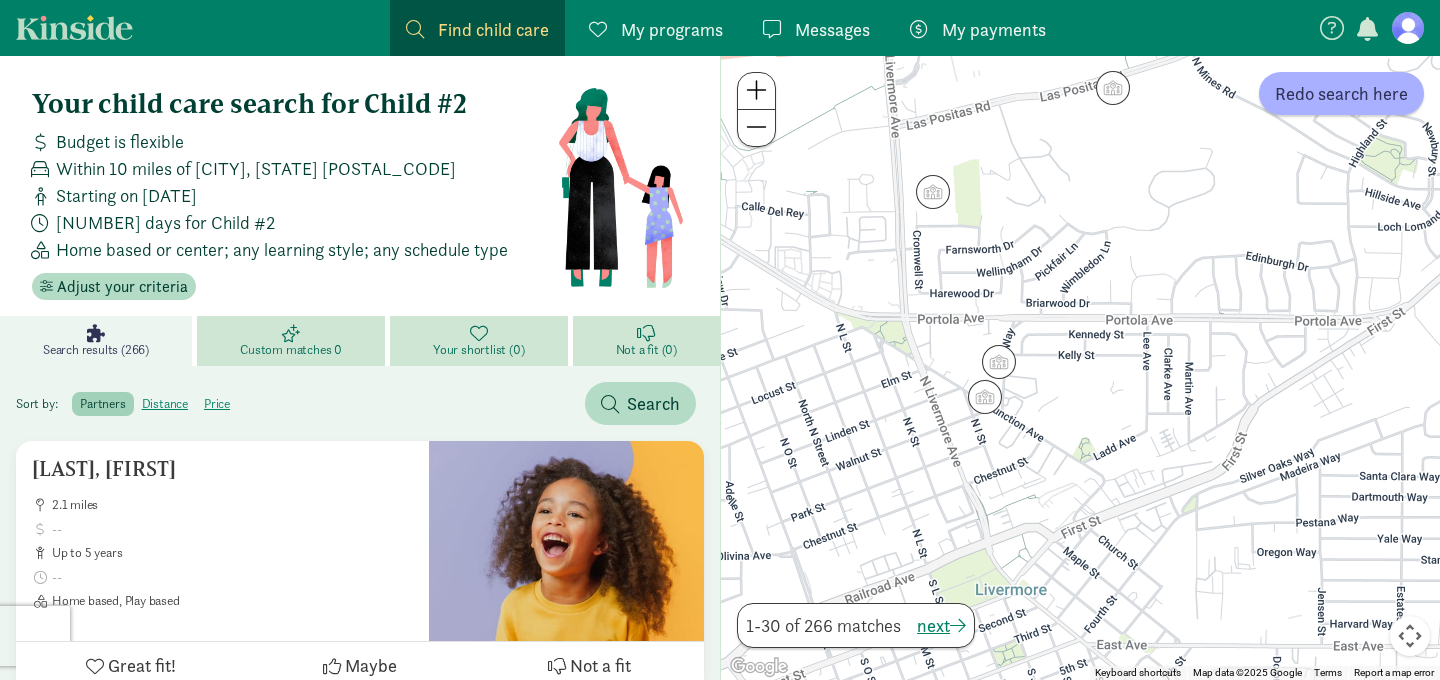 drag, startPoint x: 1102, startPoint y: 494, endPoint x: 1055, endPoint y: 394, distance: 110.49435 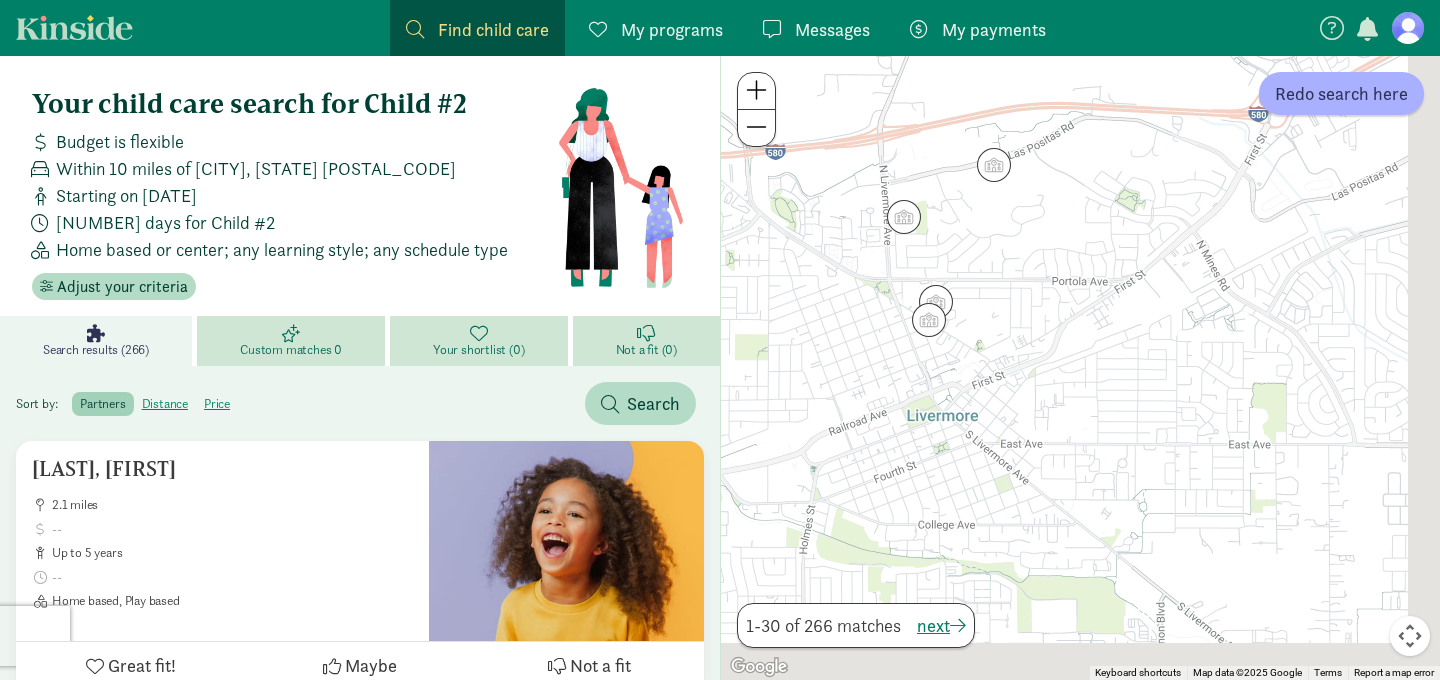drag, startPoint x: 1146, startPoint y: 449, endPoint x: 1032, endPoint y: 362, distance: 143.40501 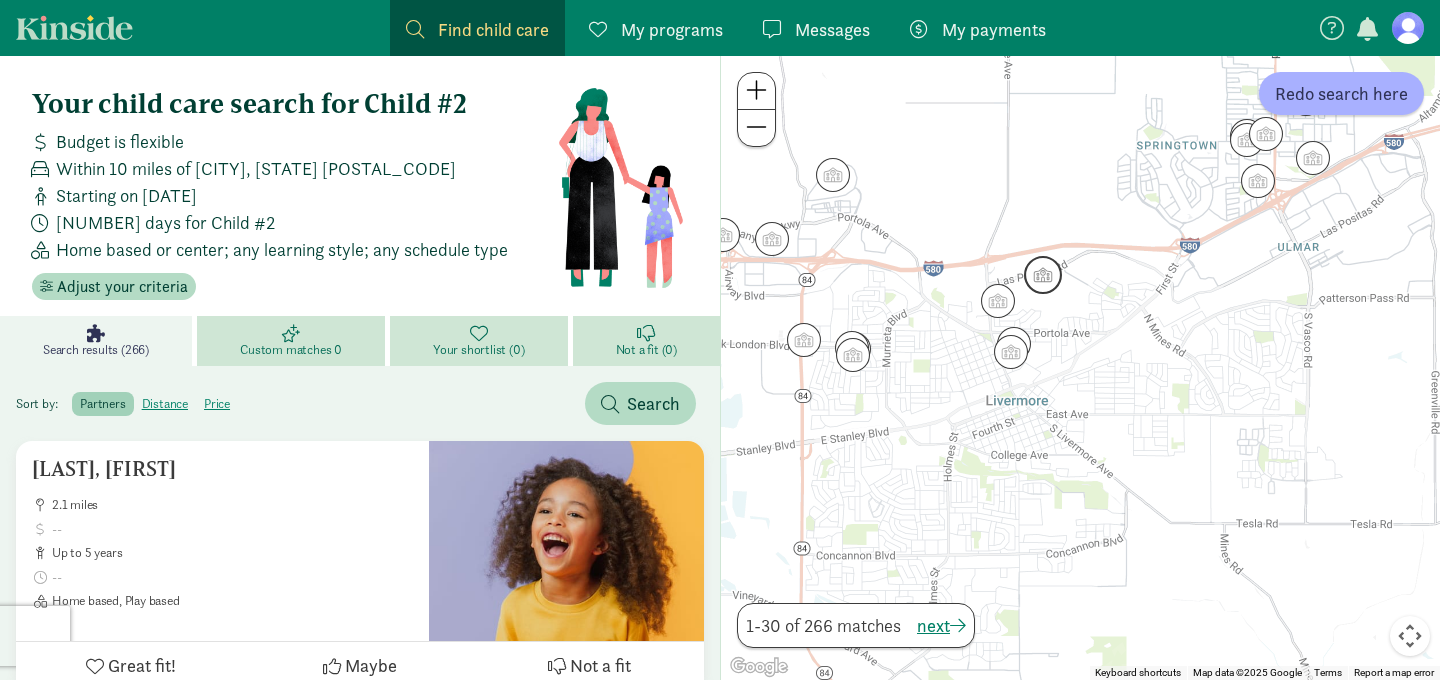 click at bounding box center [1043, 275] 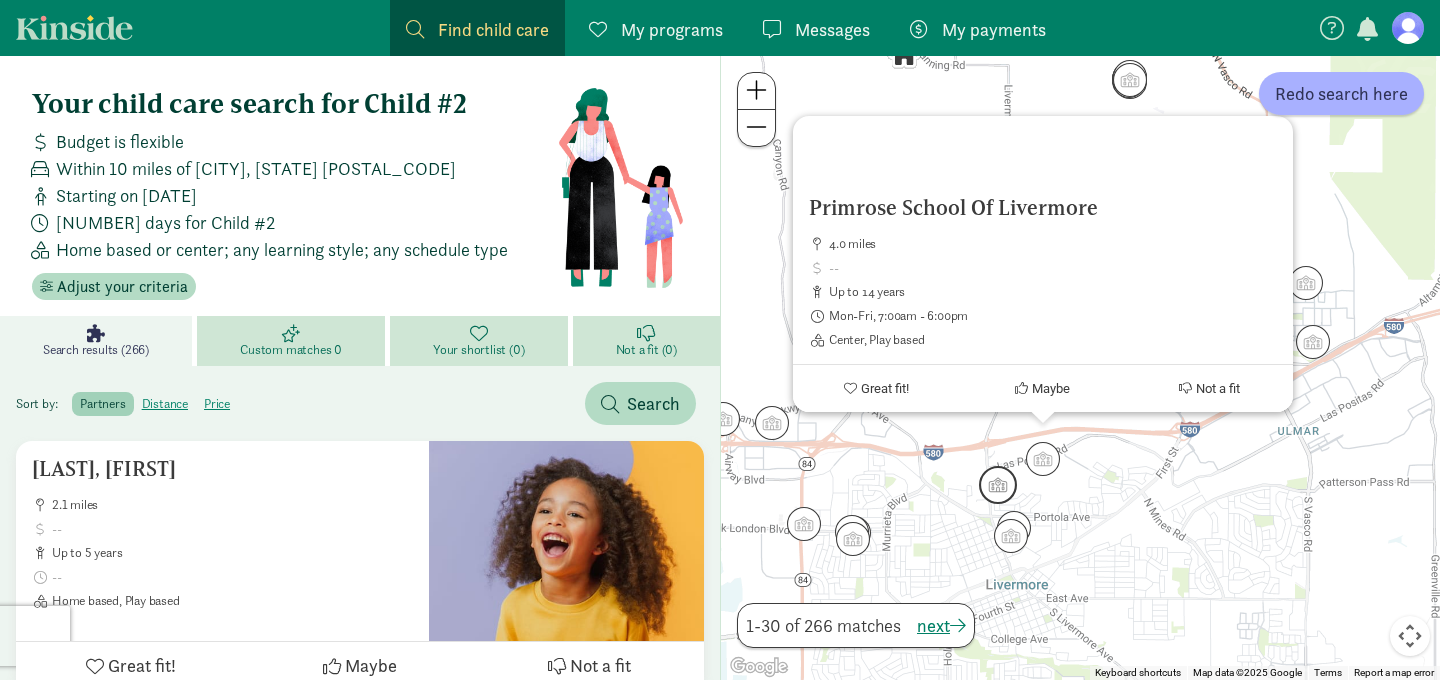 click at bounding box center (998, 485) 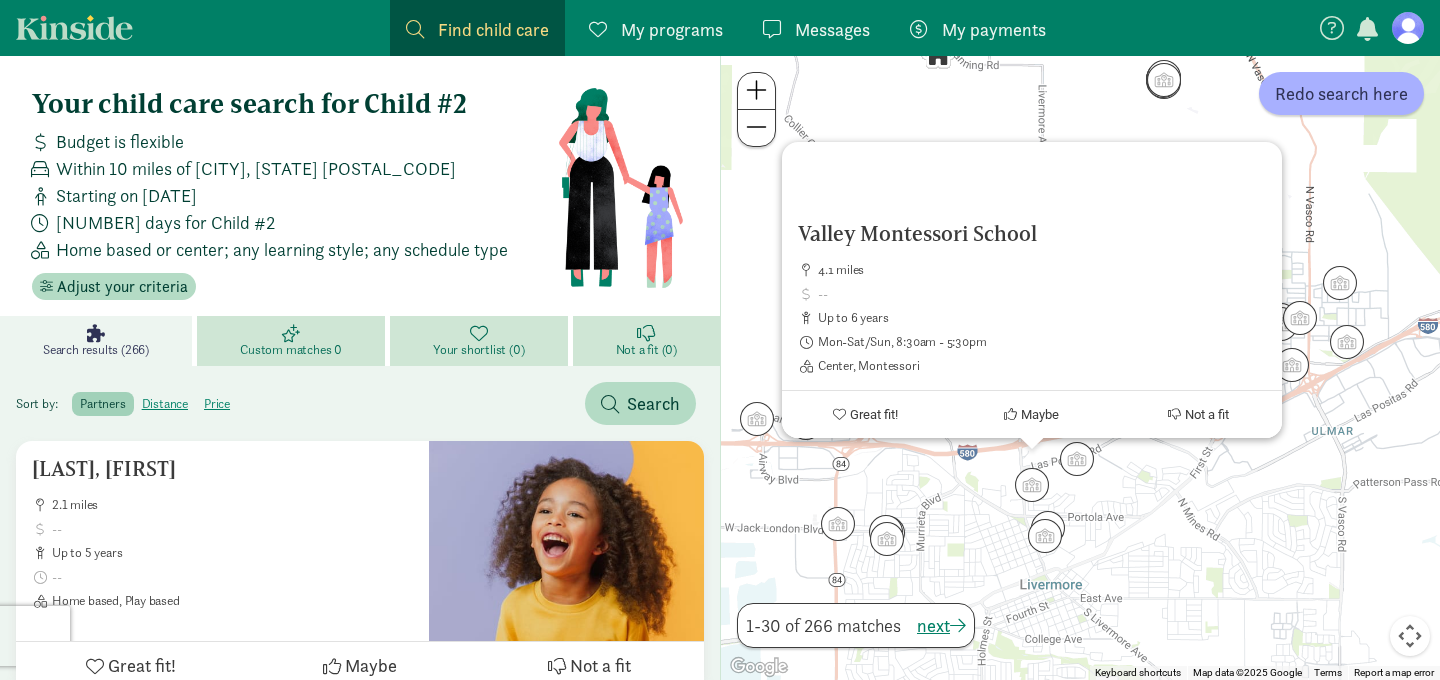 click on "To navigate, press the arrow keys.    Valley Montessori School           4.1 miles     up to 6 years   Mon-Sat/Sun, 8:30am - 5:30pm   Center, Montessori                   Great fit!       Maybe       Not a fit" at bounding box center (1080, 368) 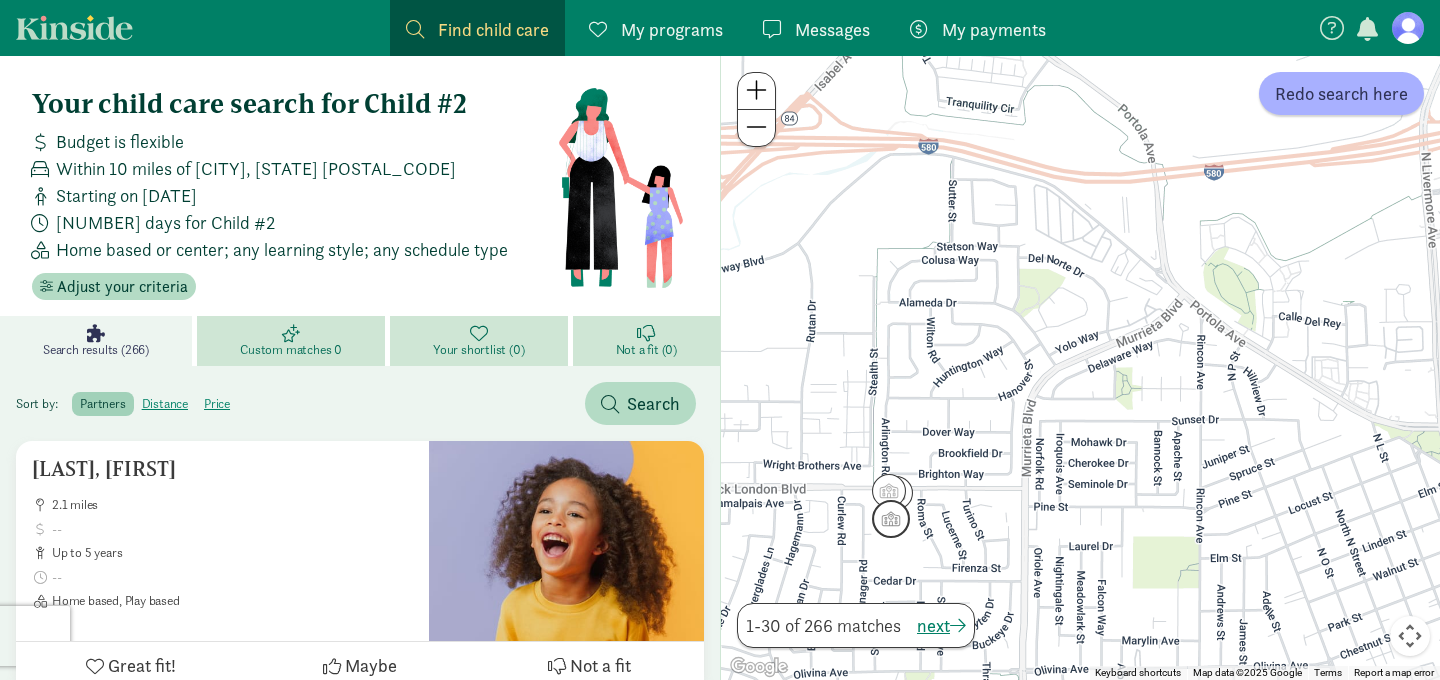 click at bounding box center (891, 519) 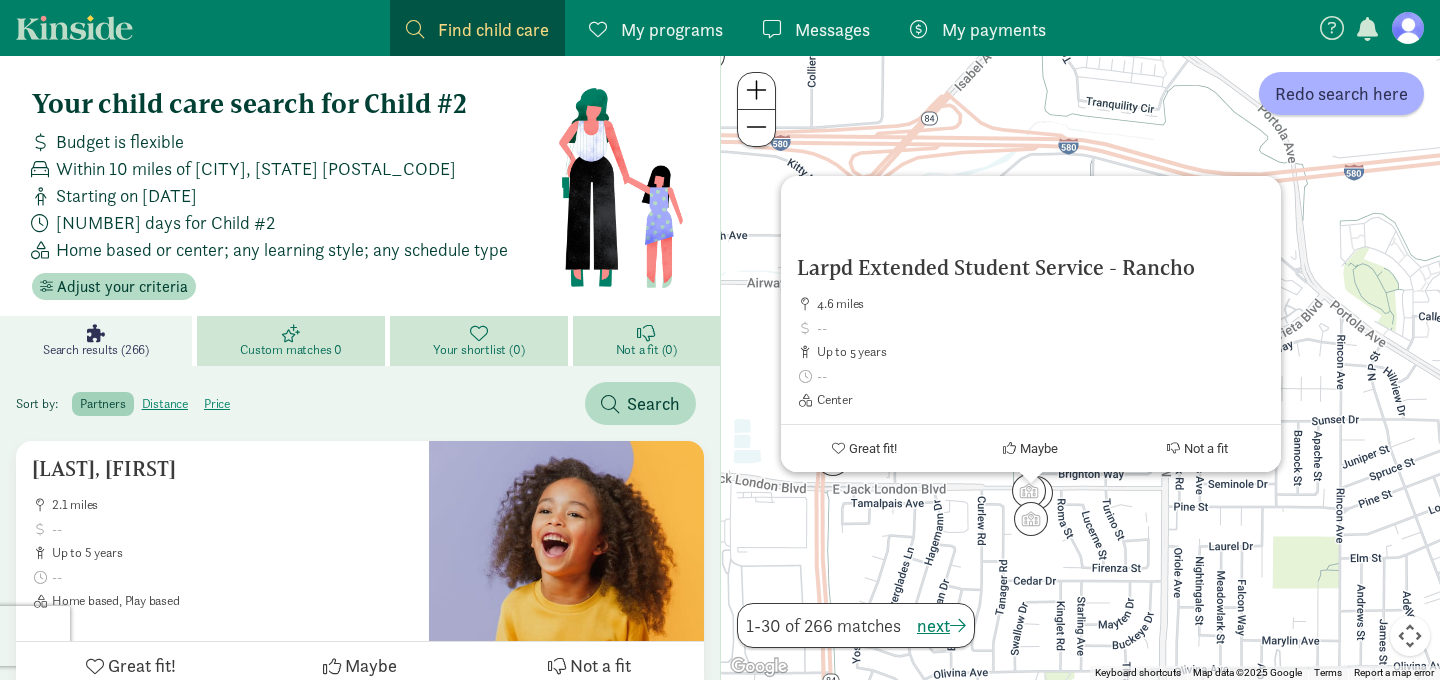 click on "[CITY], [STATE]     Center                   Great fit!       Maybe       Not a fit" at bounding box center [1080, 368] 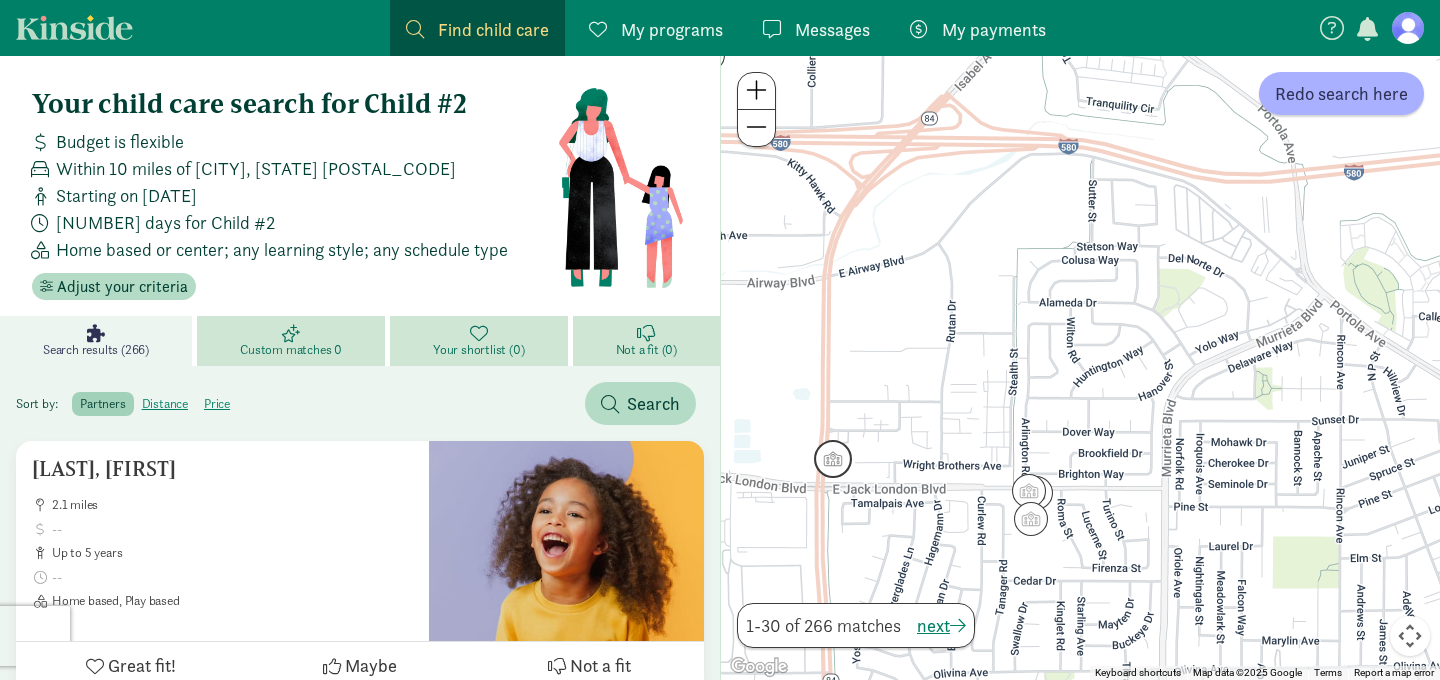click at bounding box center [833, 459] 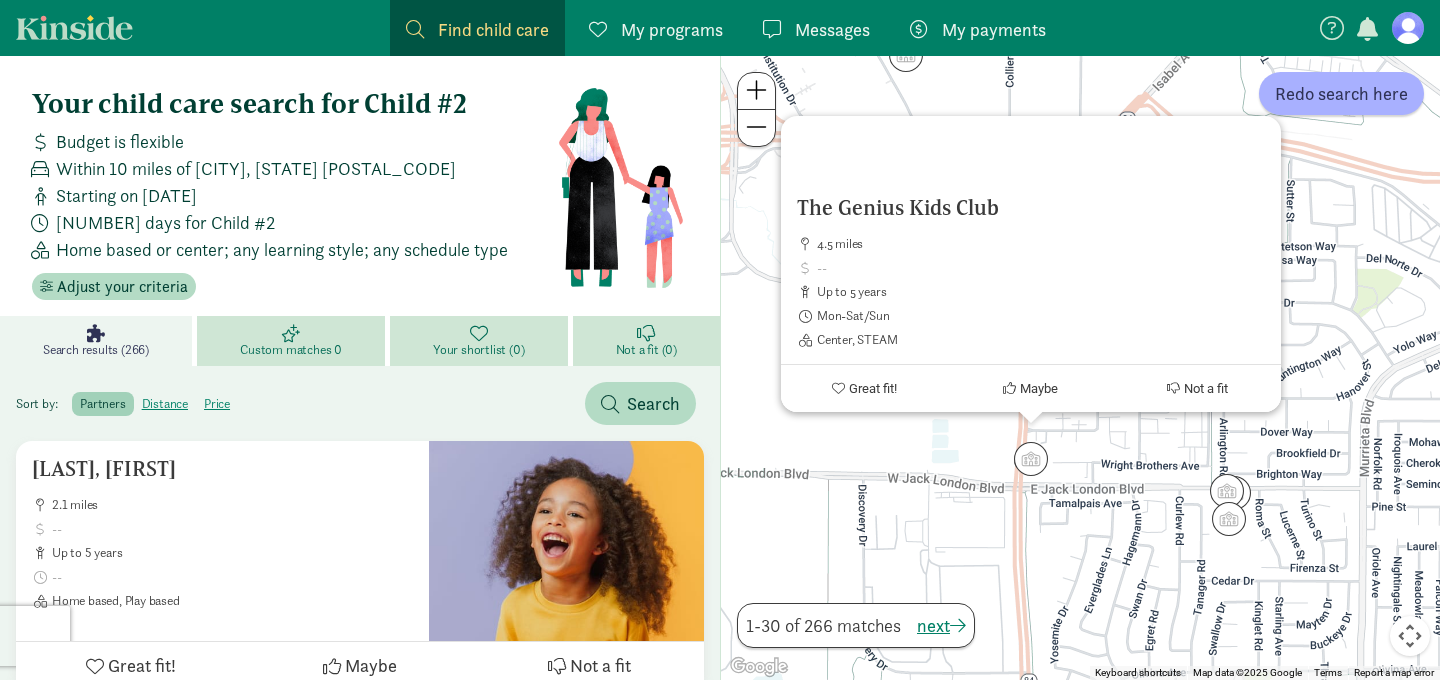 click on "The Genius Kids Club           4.5 miles     up to 5 years   Mon-Sat/Sun   Center, STEAM                   Great fit!       Maybe       Not a fit" at bounding box center (1080, 368) 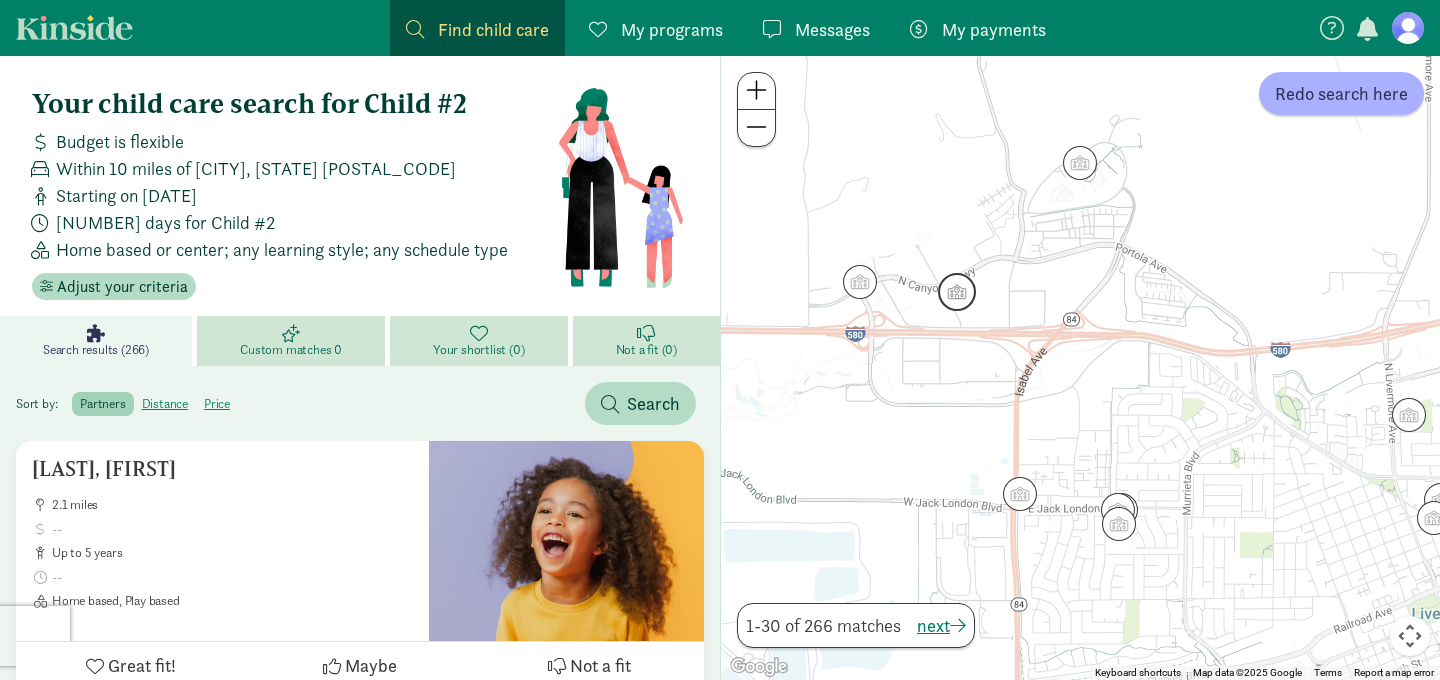 click at bounding box center (957, 292) 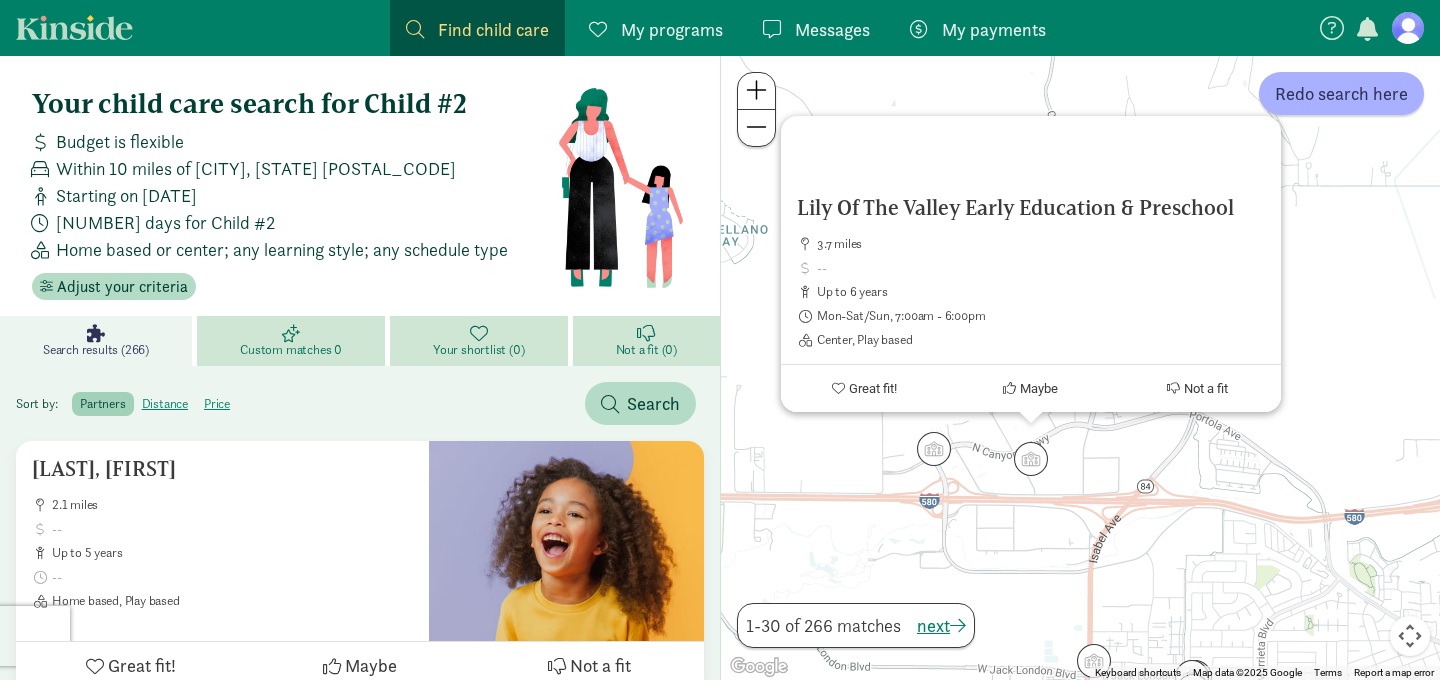 click on "Lily Of The Valley Early Education & Preschool           3.7 miles     up to 6 years   Mon-Sat/Sun, 7:00am - 6:00pm   Center, Play based                   Great fit!       Maybe       Not a fit" at bounding box center [1080, 368] 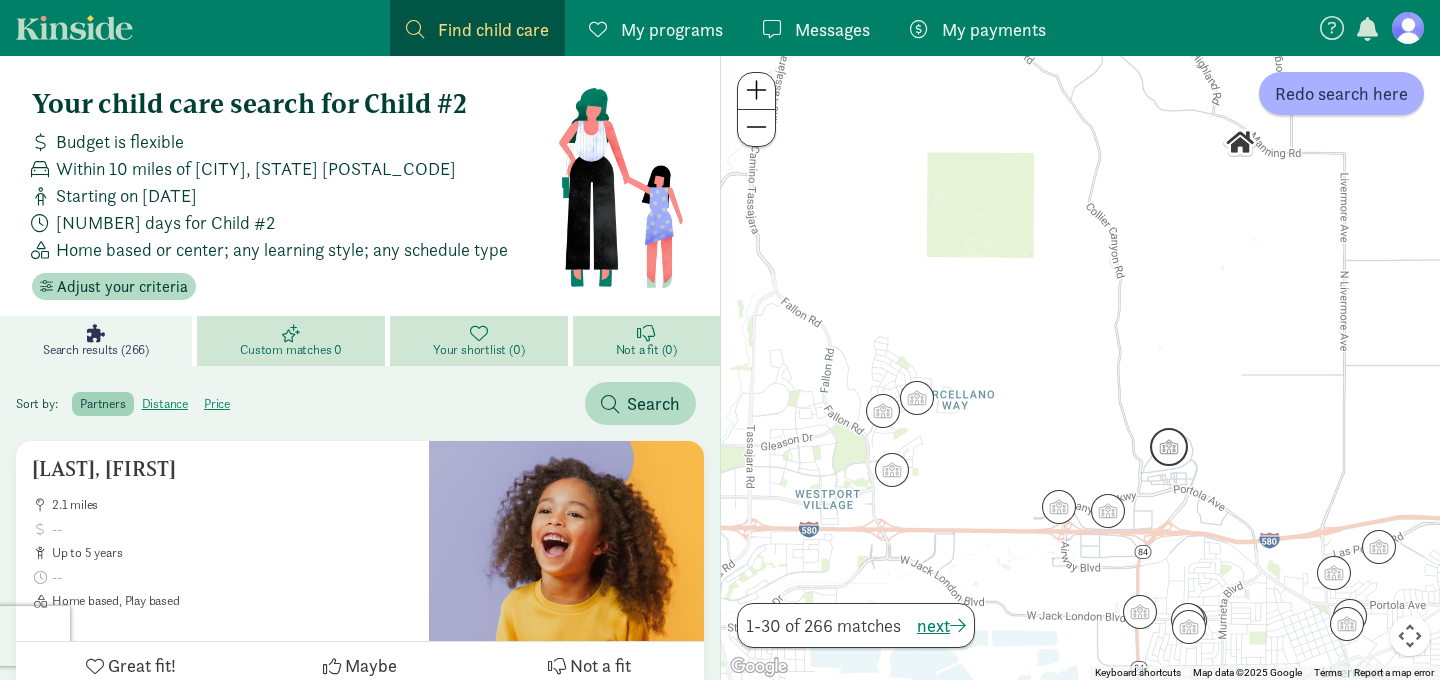 click at bounding box center (1169, 447) 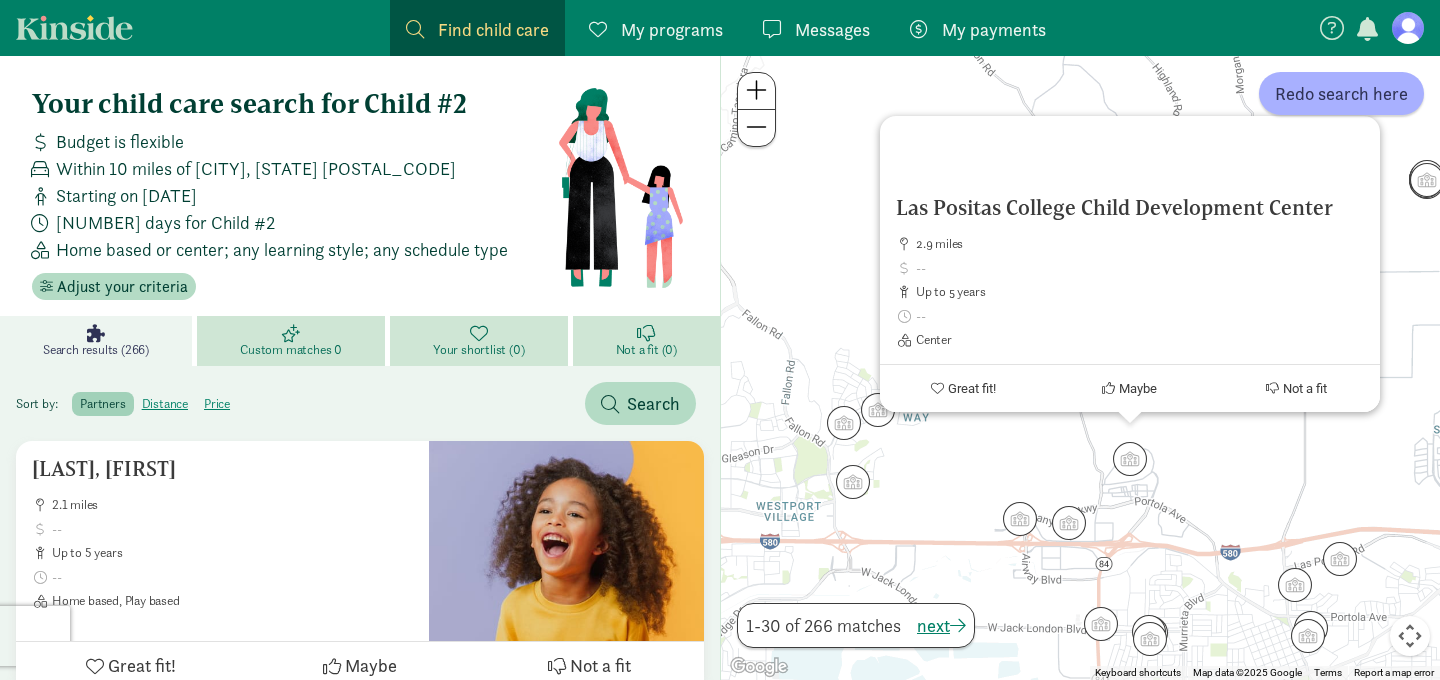 click on "Las Positas College Child Development Center           2.9 miles     up to 5 years     Center                   Great fit!       Maybe       Not a fit" at bounding box center [1080, 368] 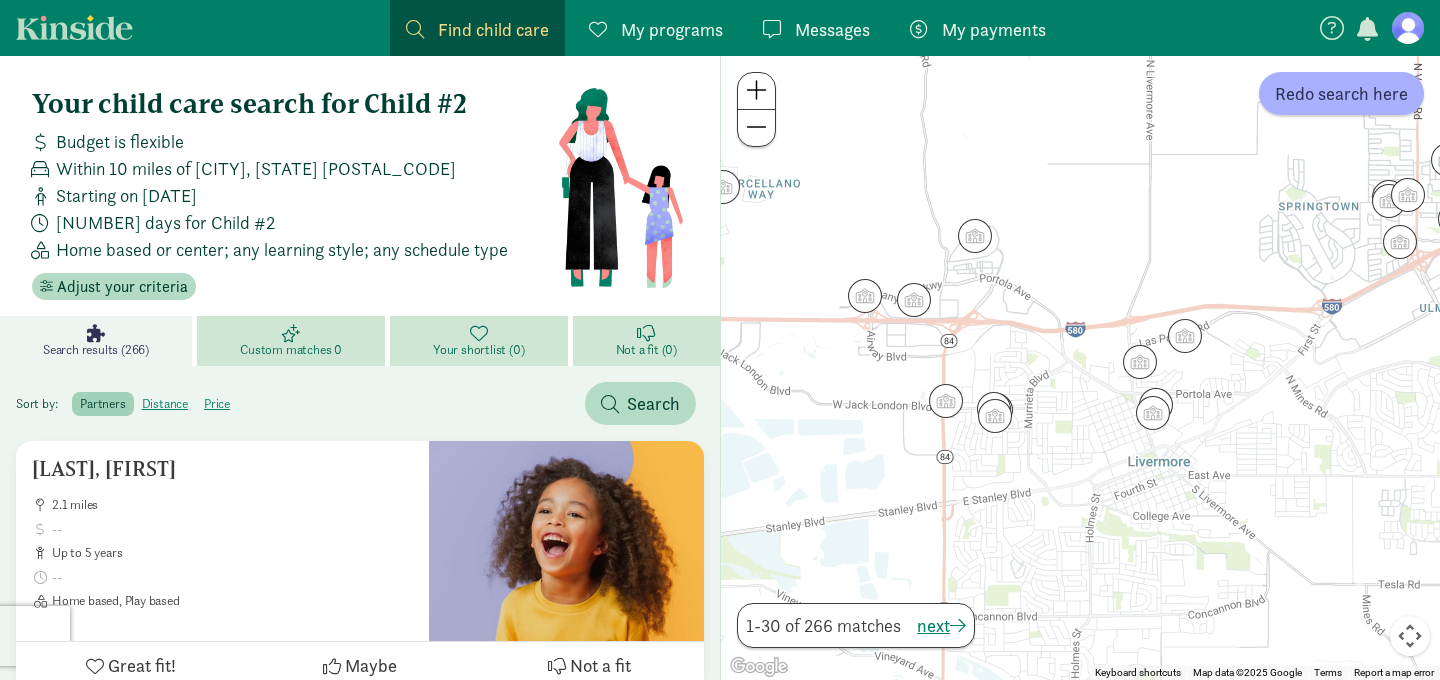 drag, startPoint x: 1248, startPoint y: 636, endPoint x: 1093, endPoint y: 409, distance: 274.87088 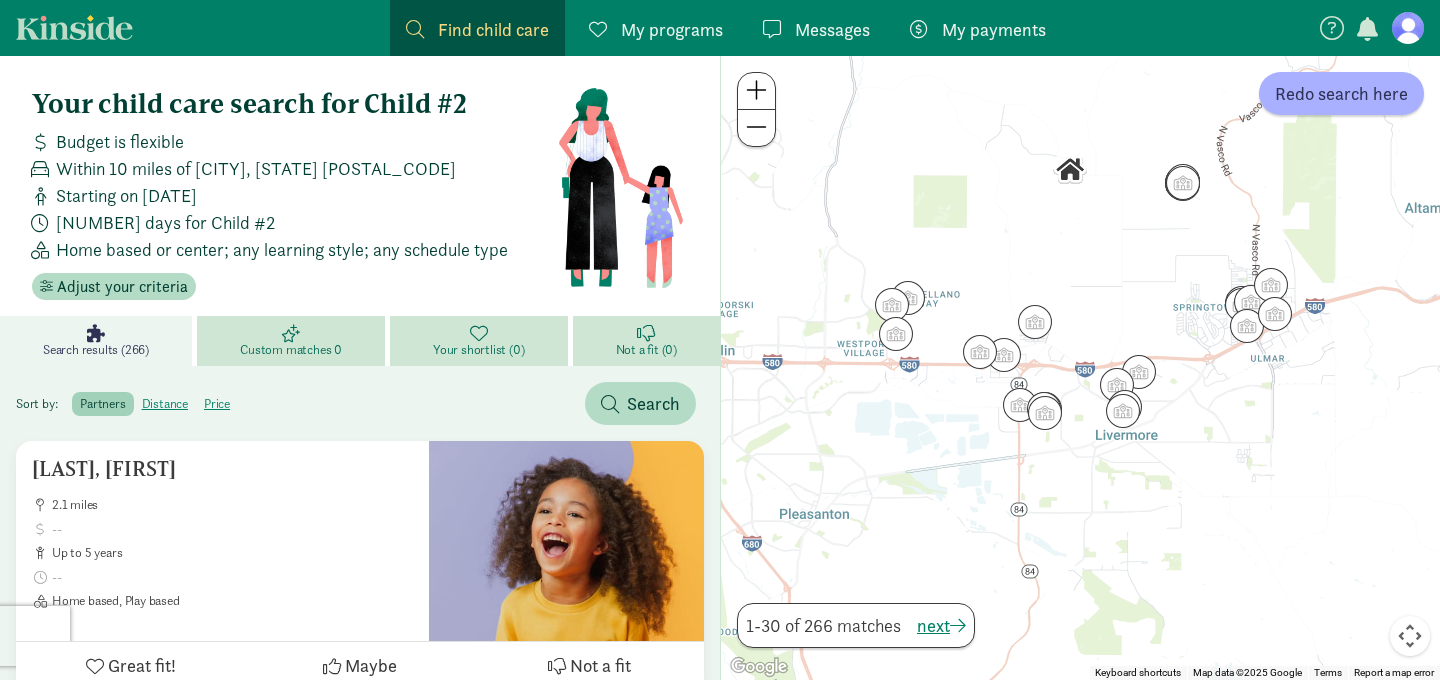 click at bounding box center (1408, 28) 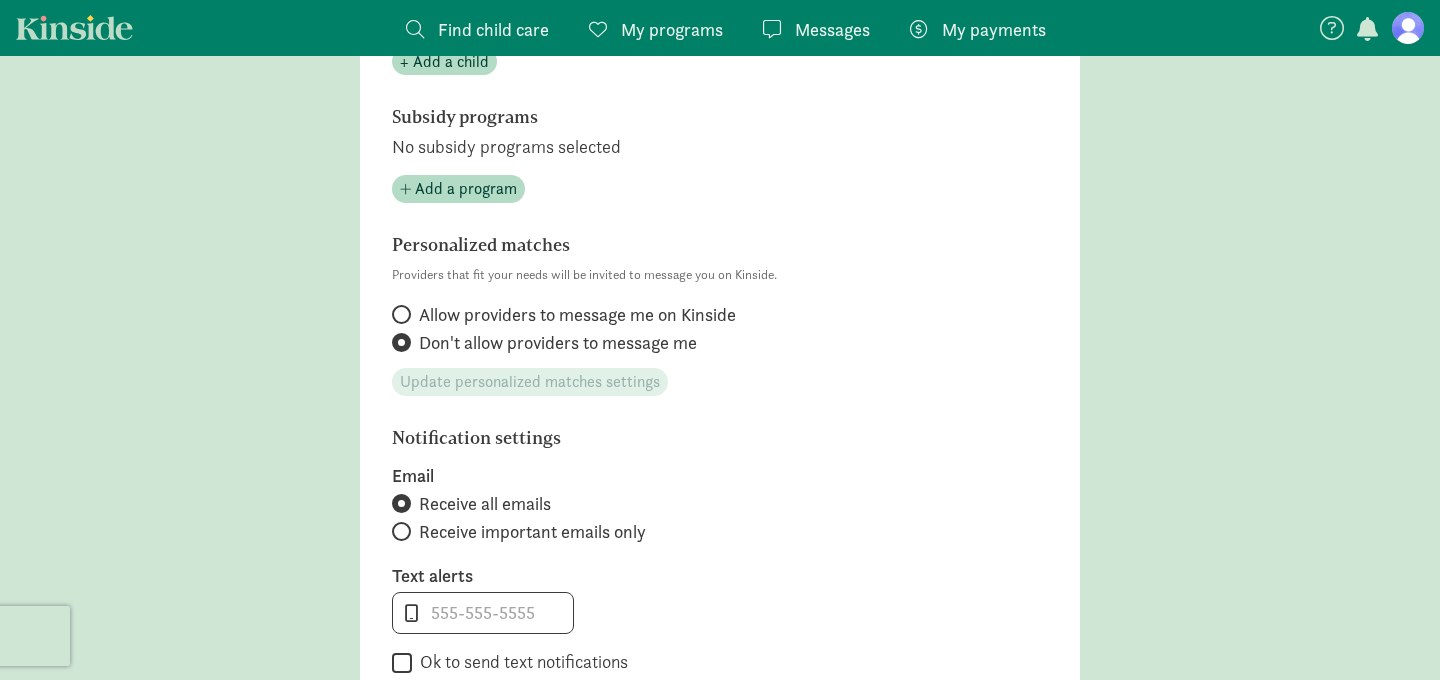 scroll, scrollTop: 1077, scrollLeft: 0, axis: vertical 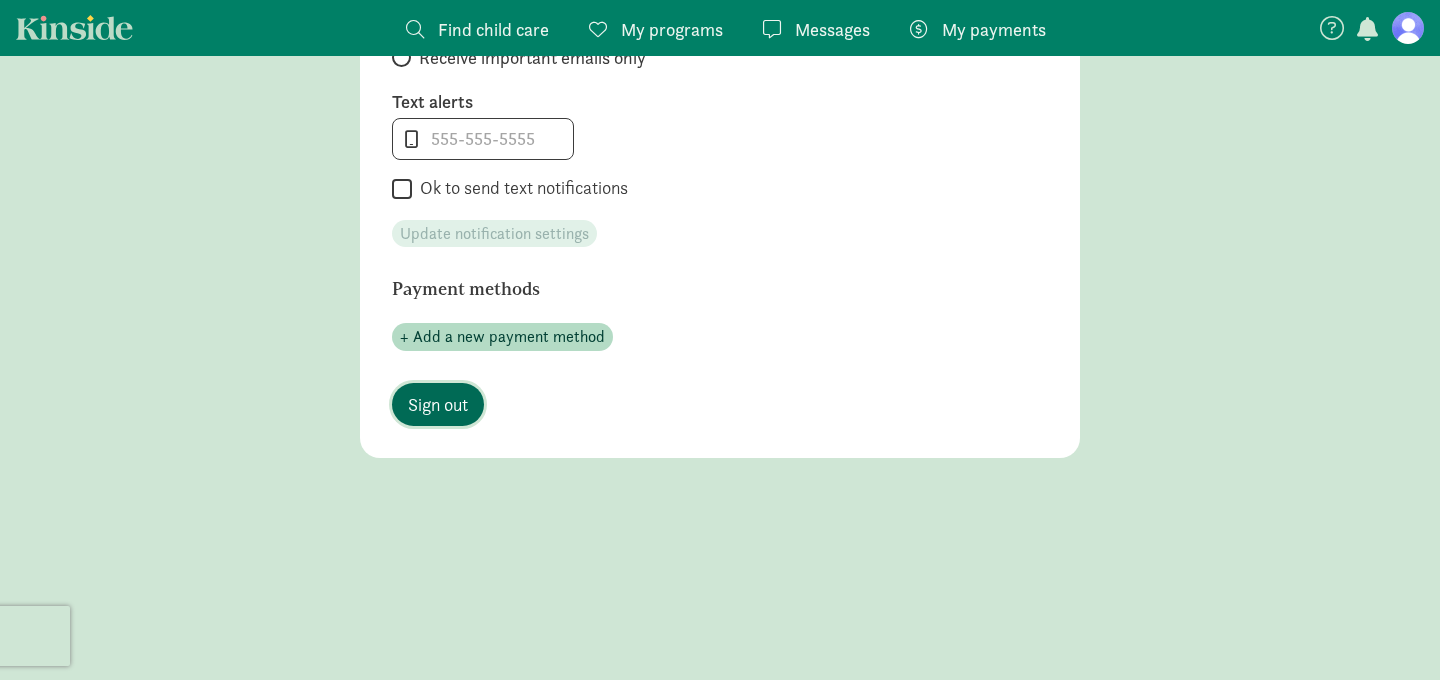 click on "Sign out" at bounding box center [438, 404] 